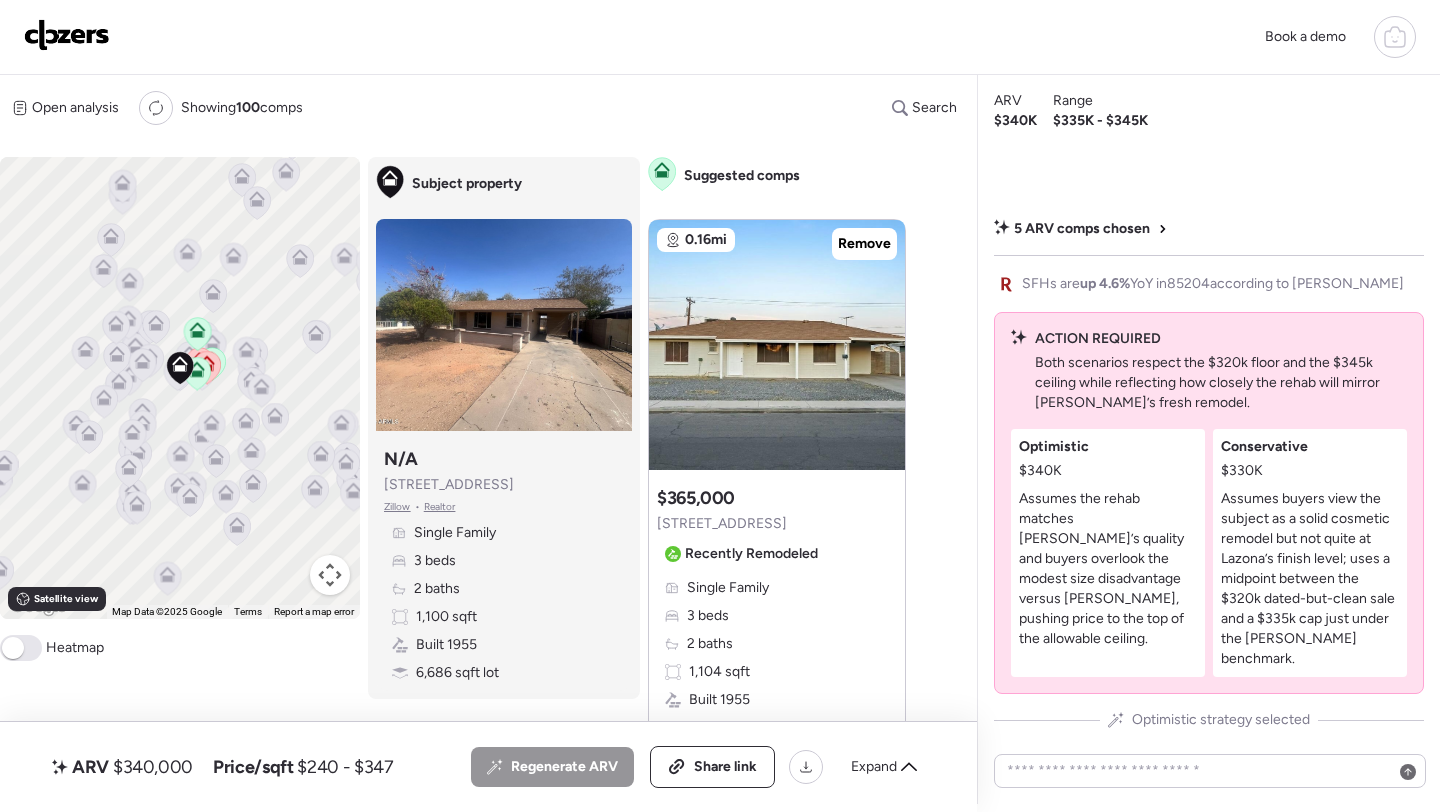 scroll, scrollTop: 0, scrollLeft: 0, axis: both 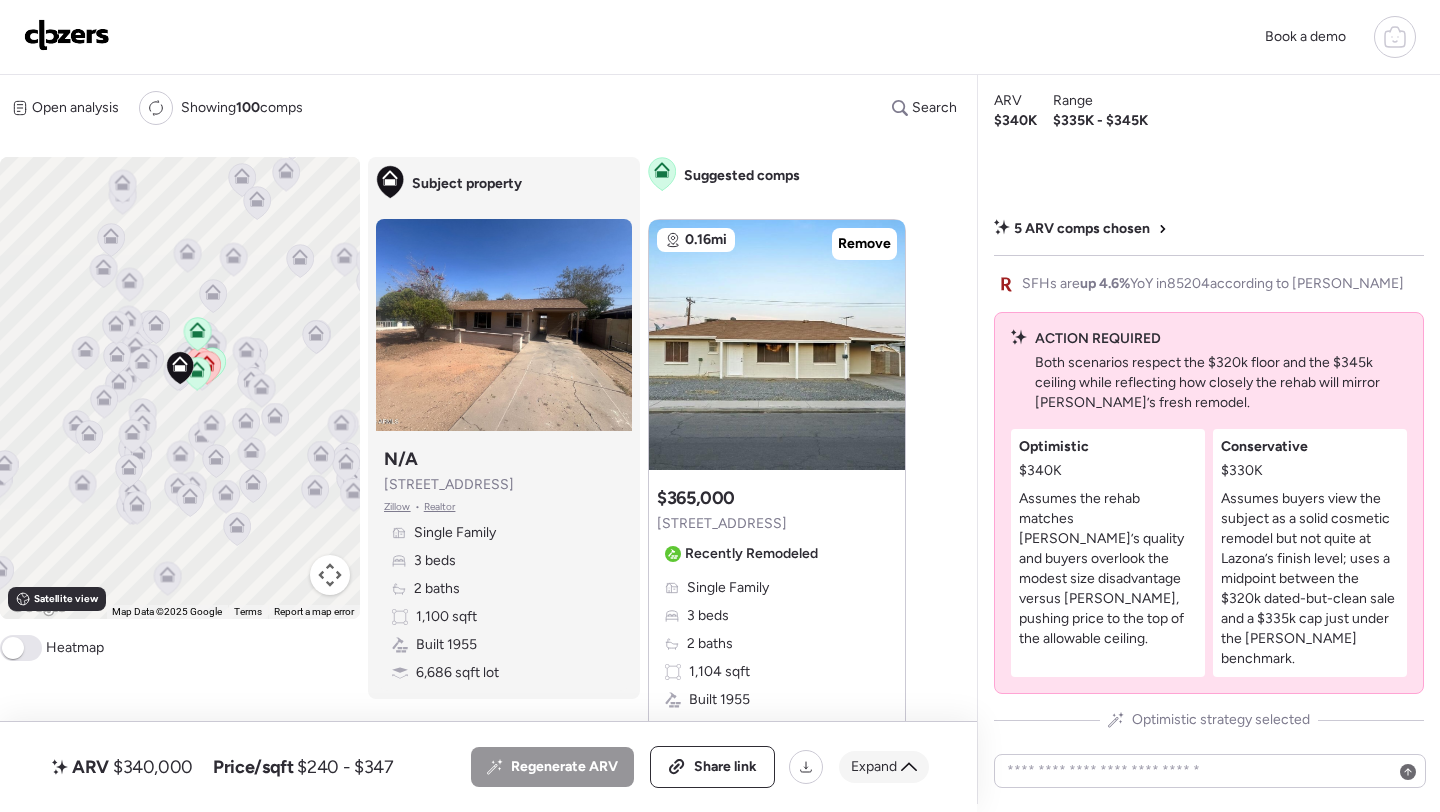 click on "Expand" at bounding box center [874, 767] 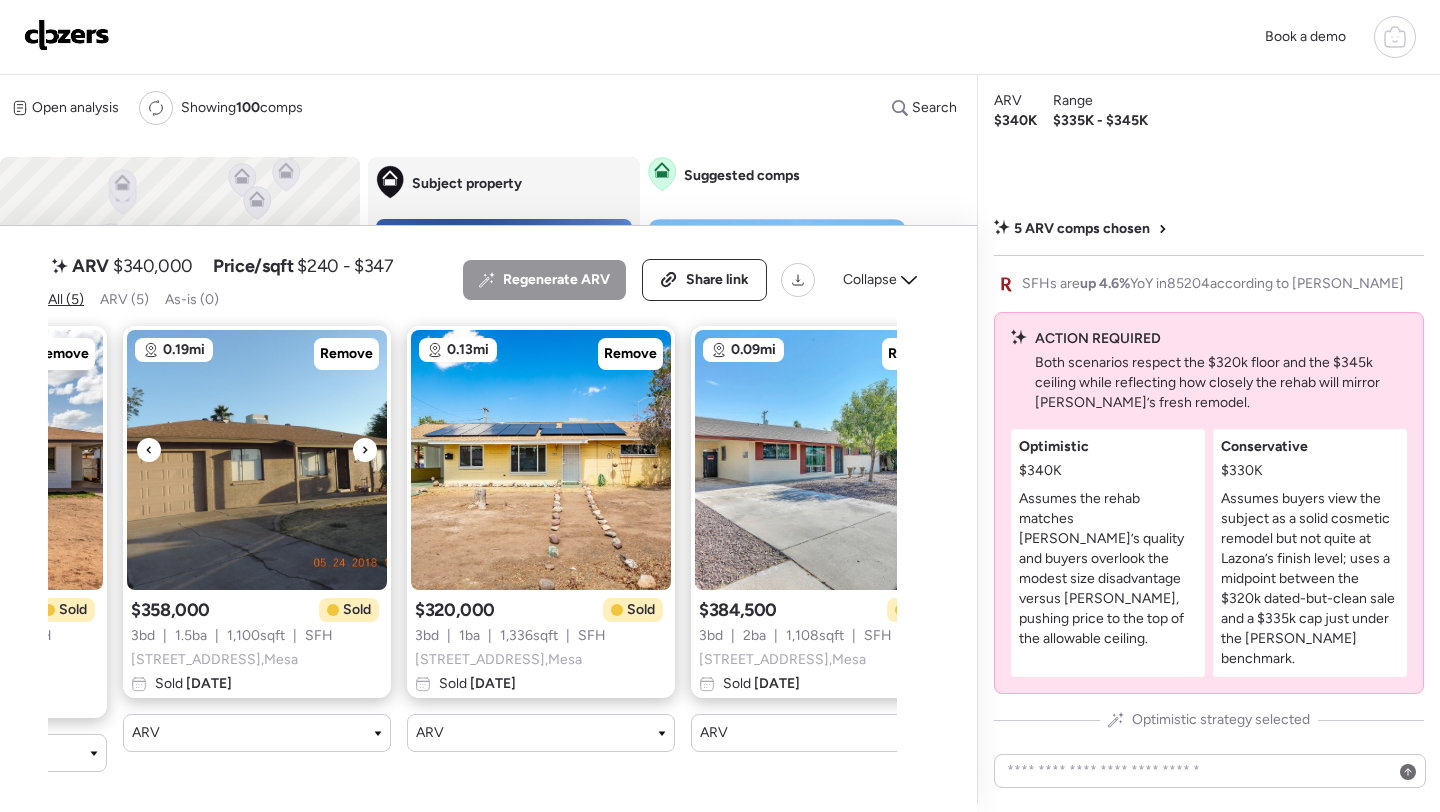 scroll, scrollTop: 0, scrollLeft: 587, axis: horizontal 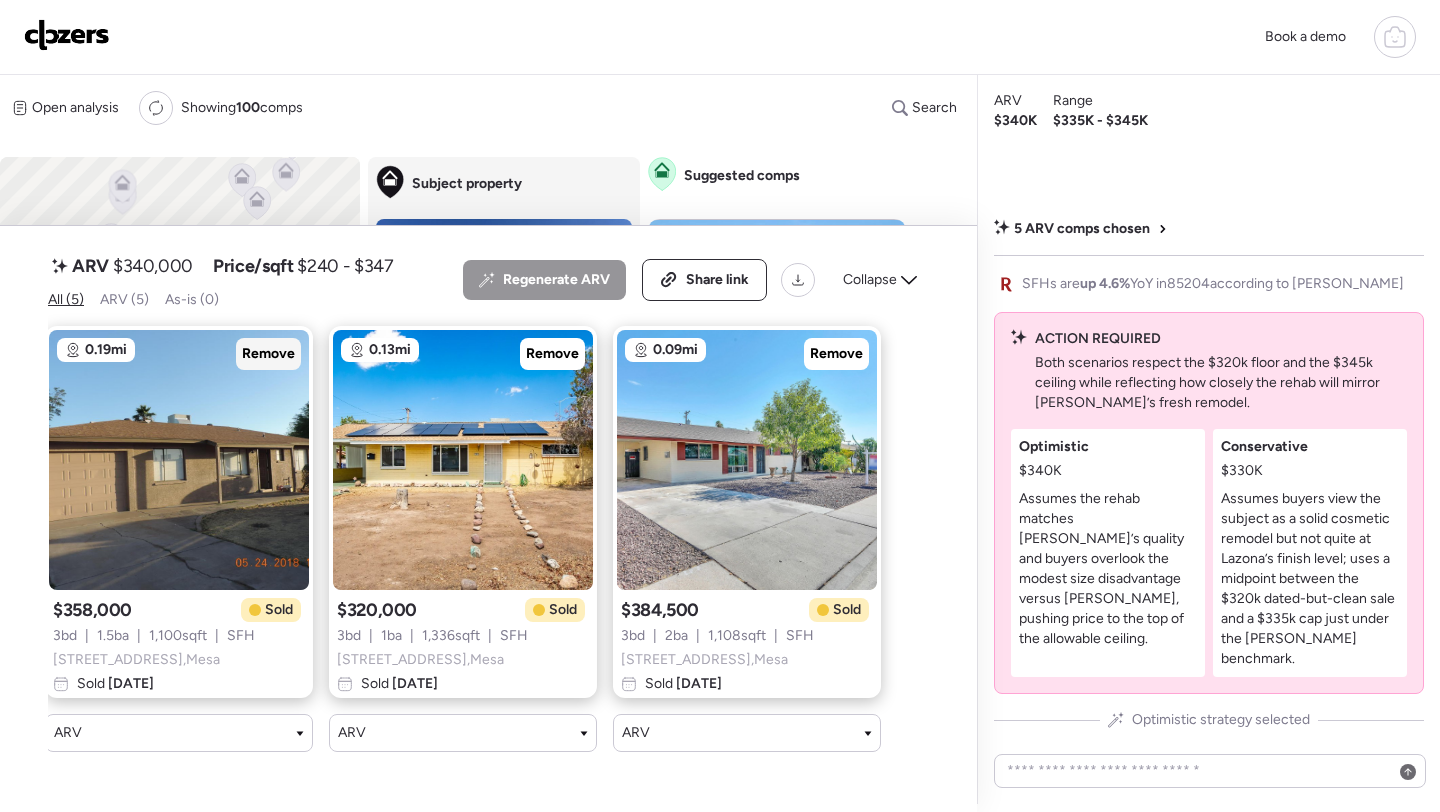 click on "Remove" at bounding box center (268, 354) 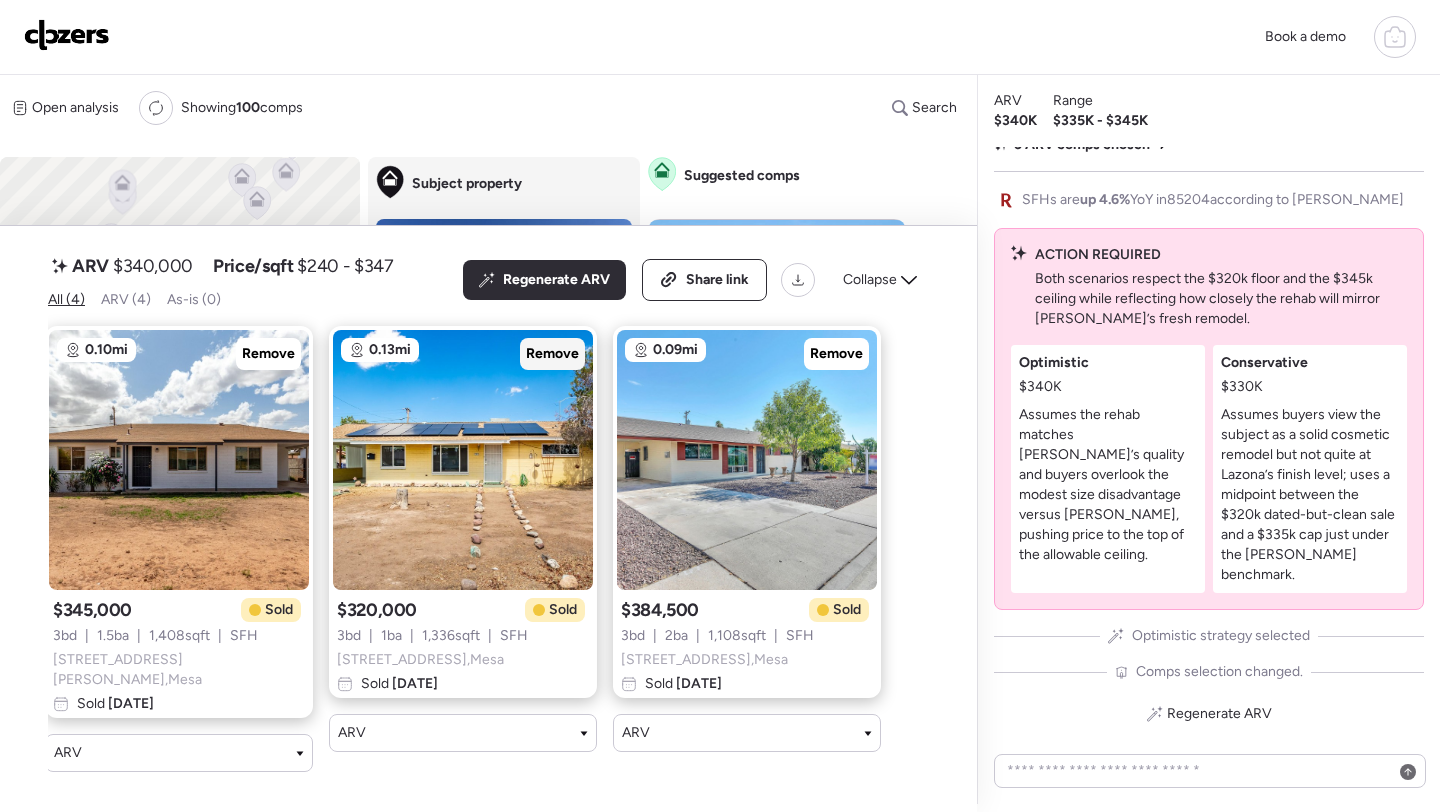 scroll, scrollTop: 0, scrollLeft: 303, axis: horizontal 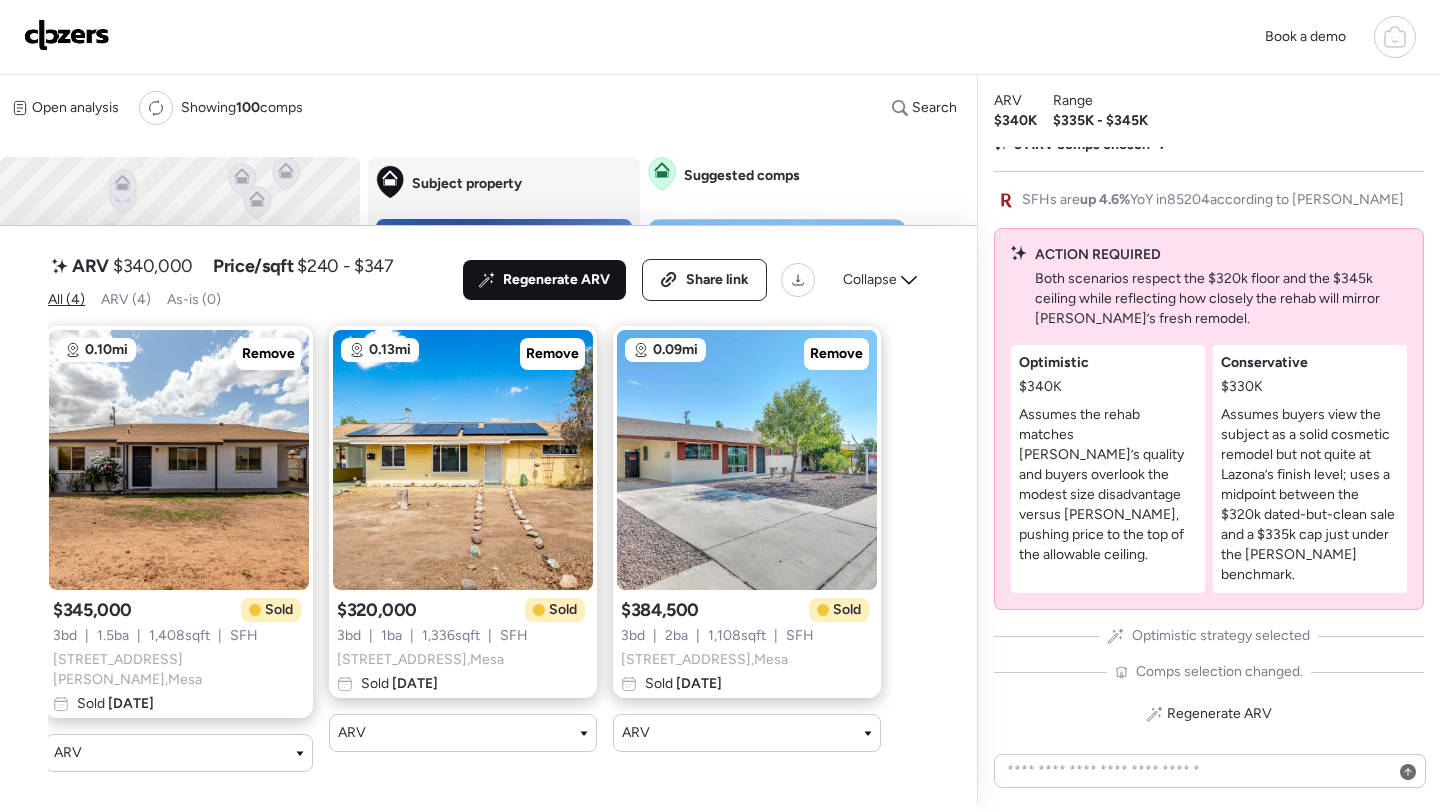 click on "Regenerate ARV" at bounding box center [544, 280] 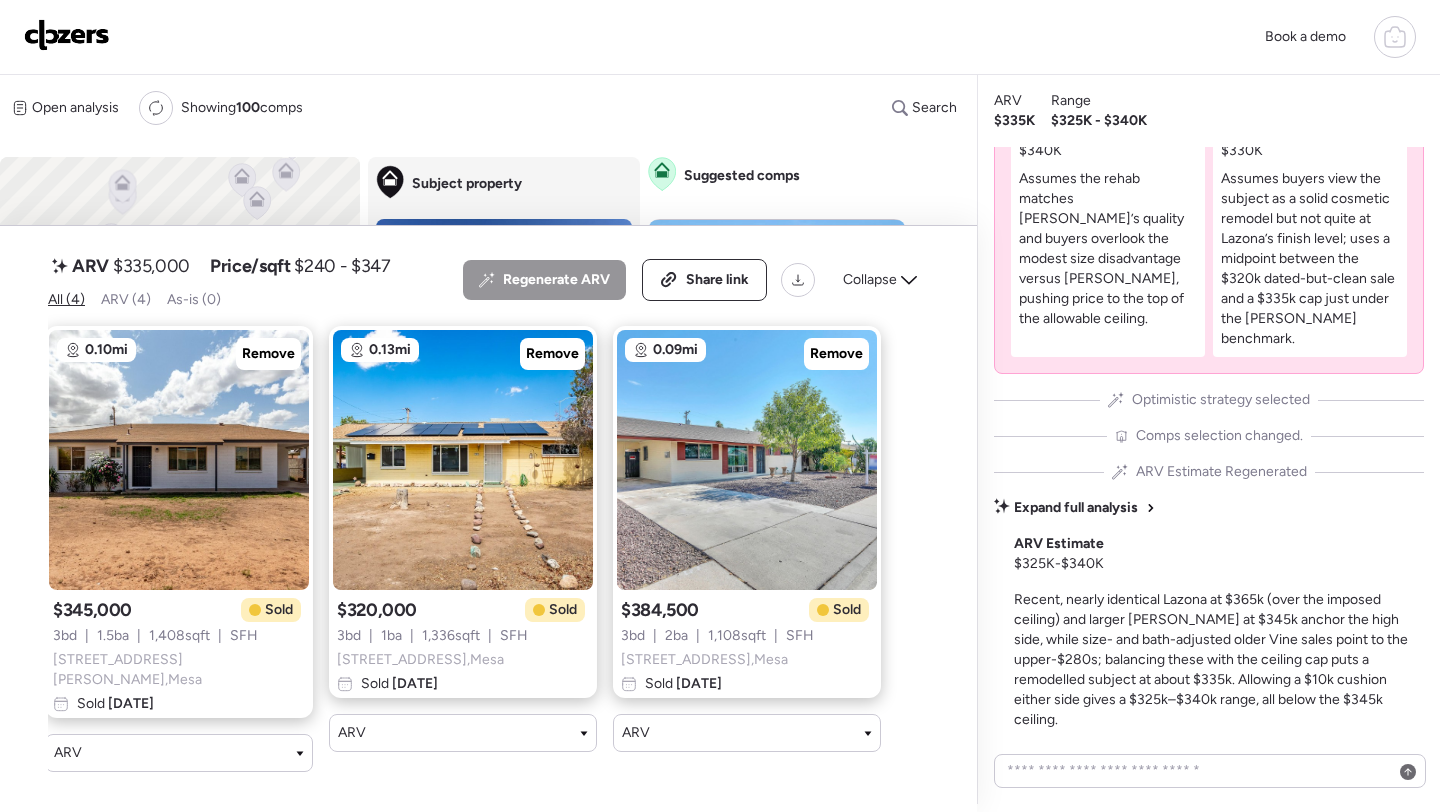 click on "$335,000" at bounding box center (151, 266) 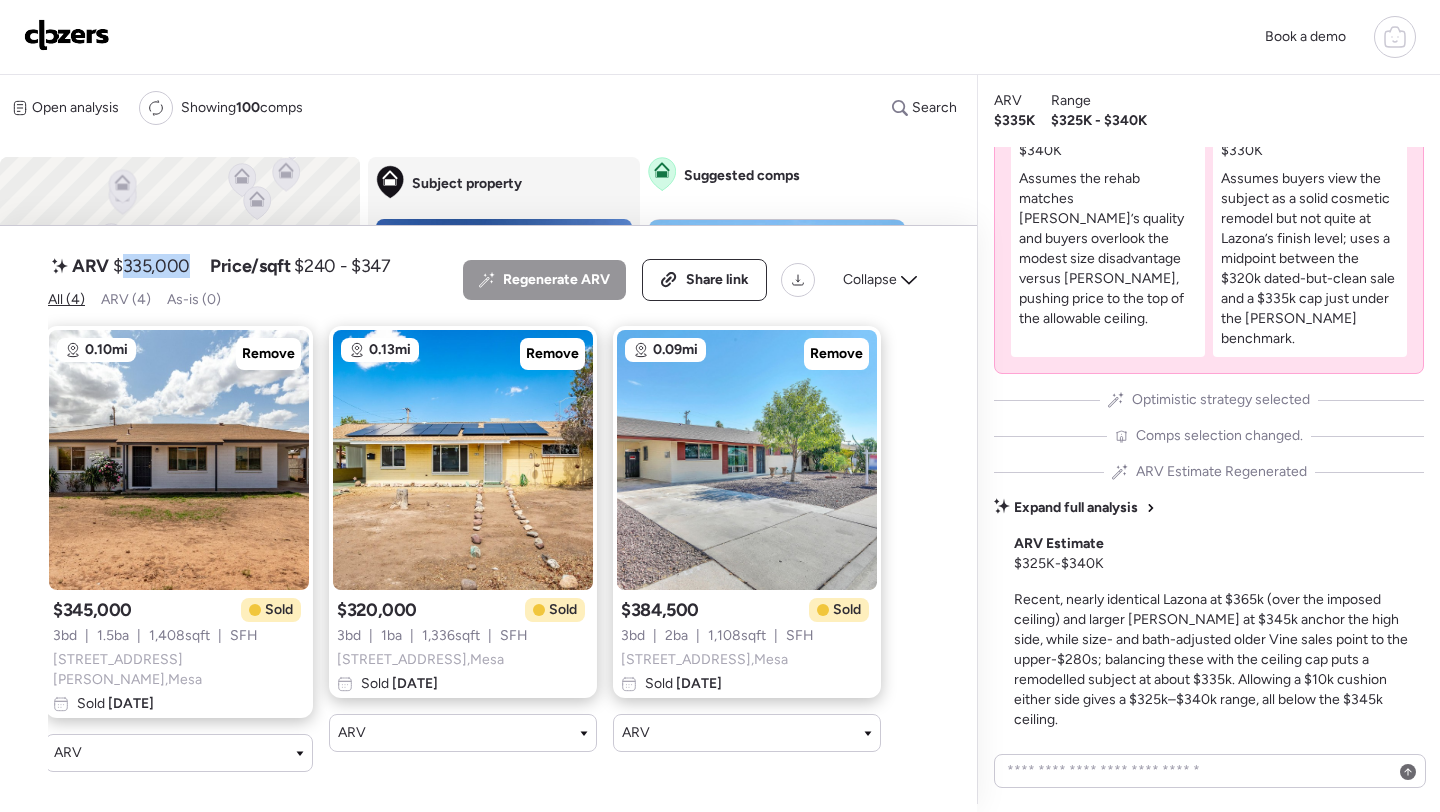 copy on "335,000" 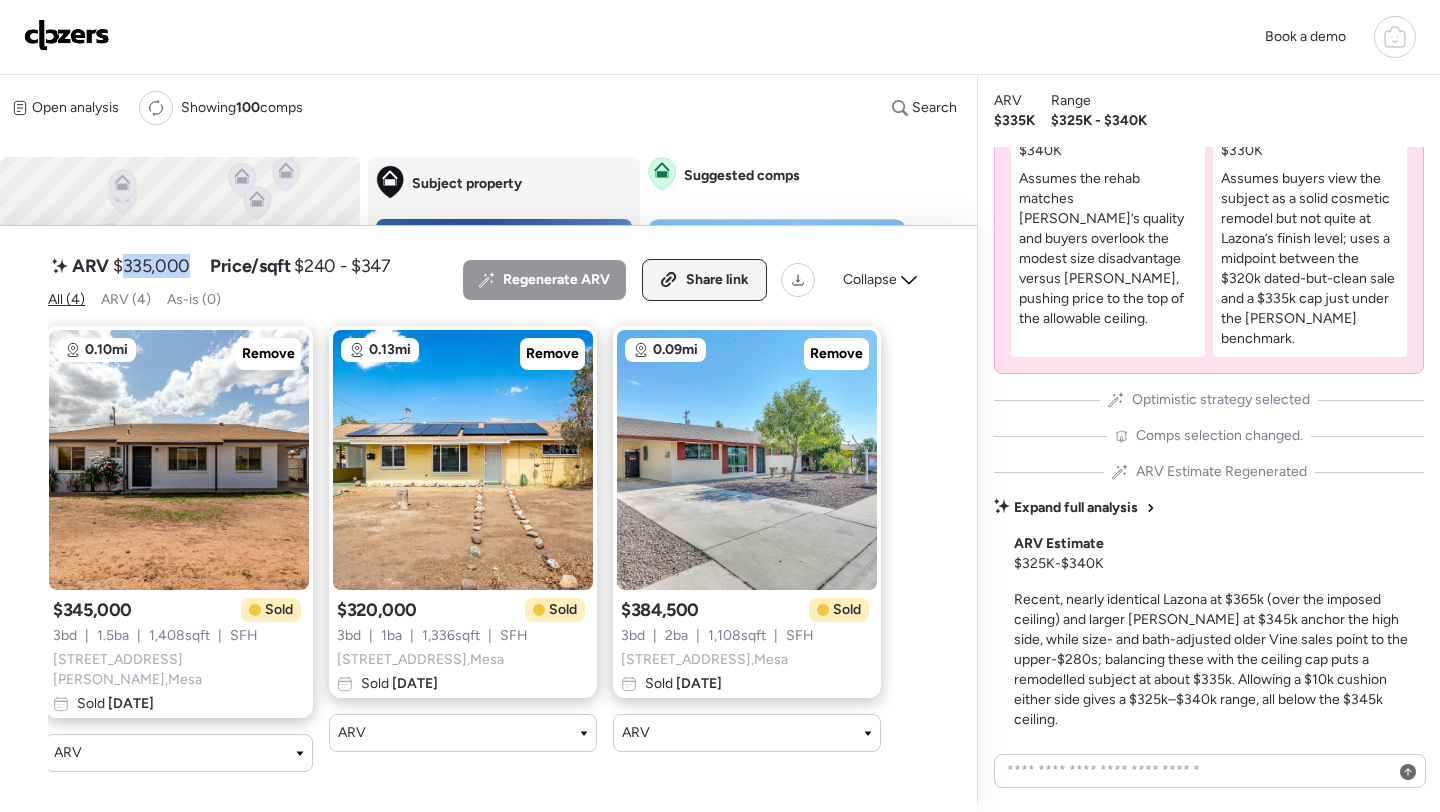 click on "Share link" at bounding box center (717, 280) 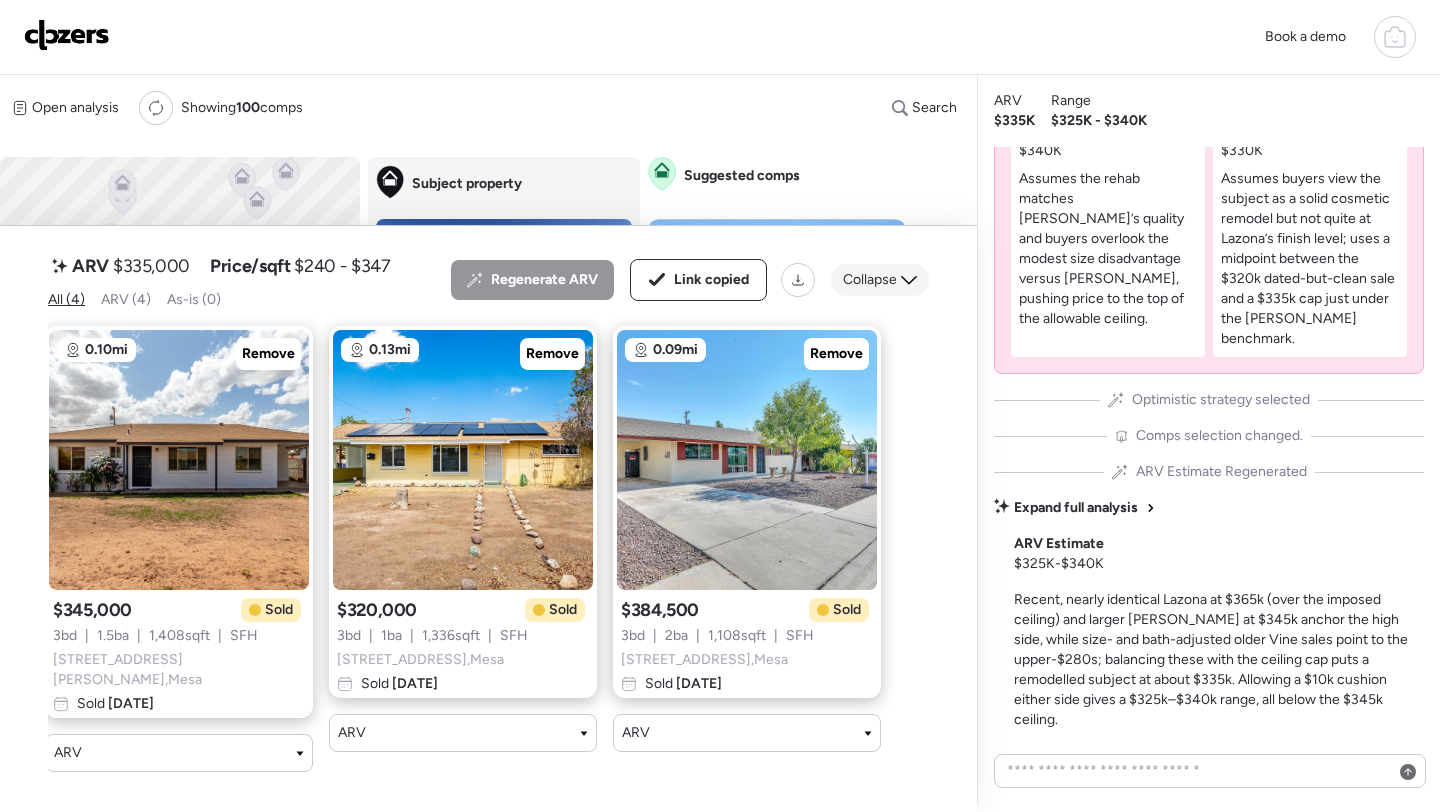 click on "Collapse" at bounding box center (870, 280) 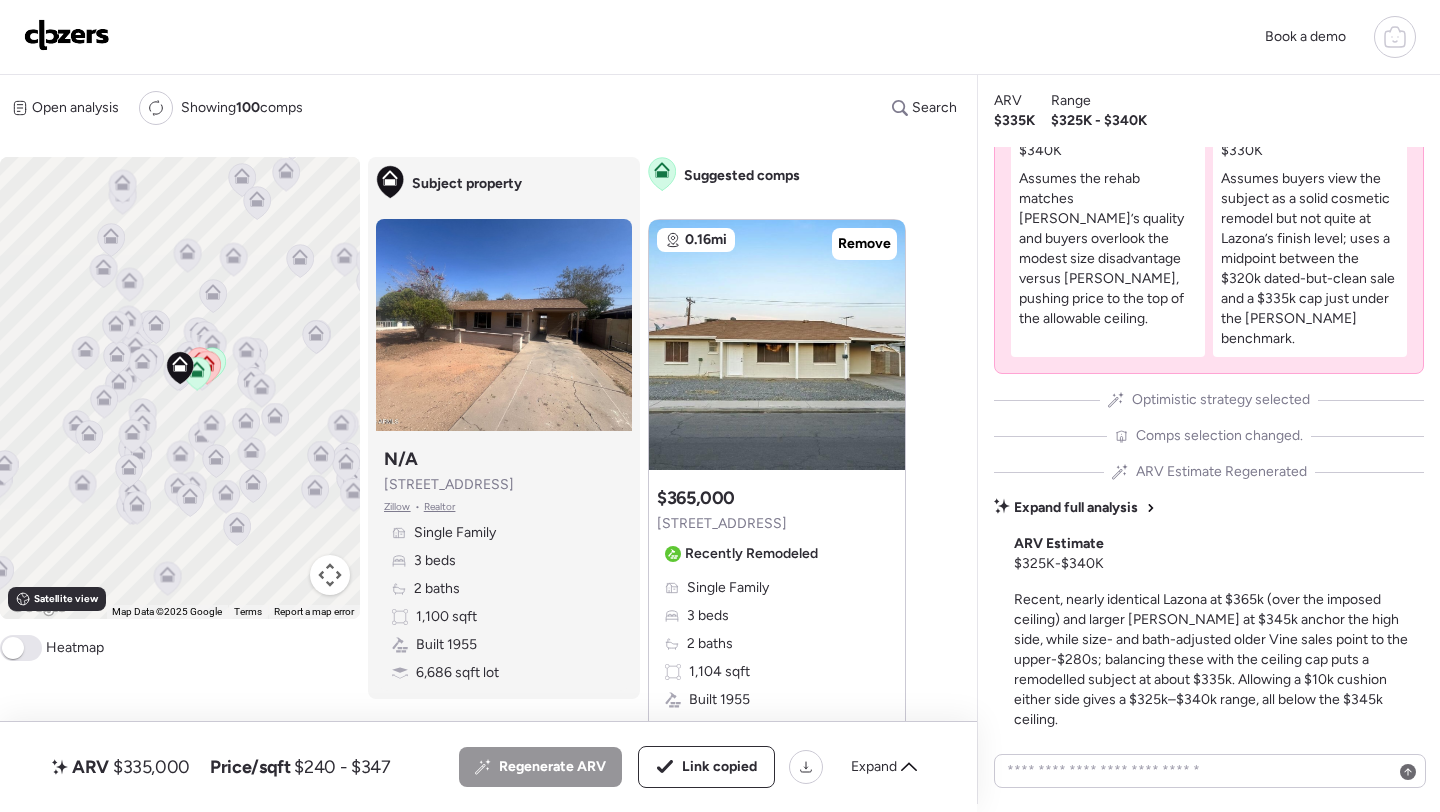 click on "Book a demo" at bounding box center [720, 37] 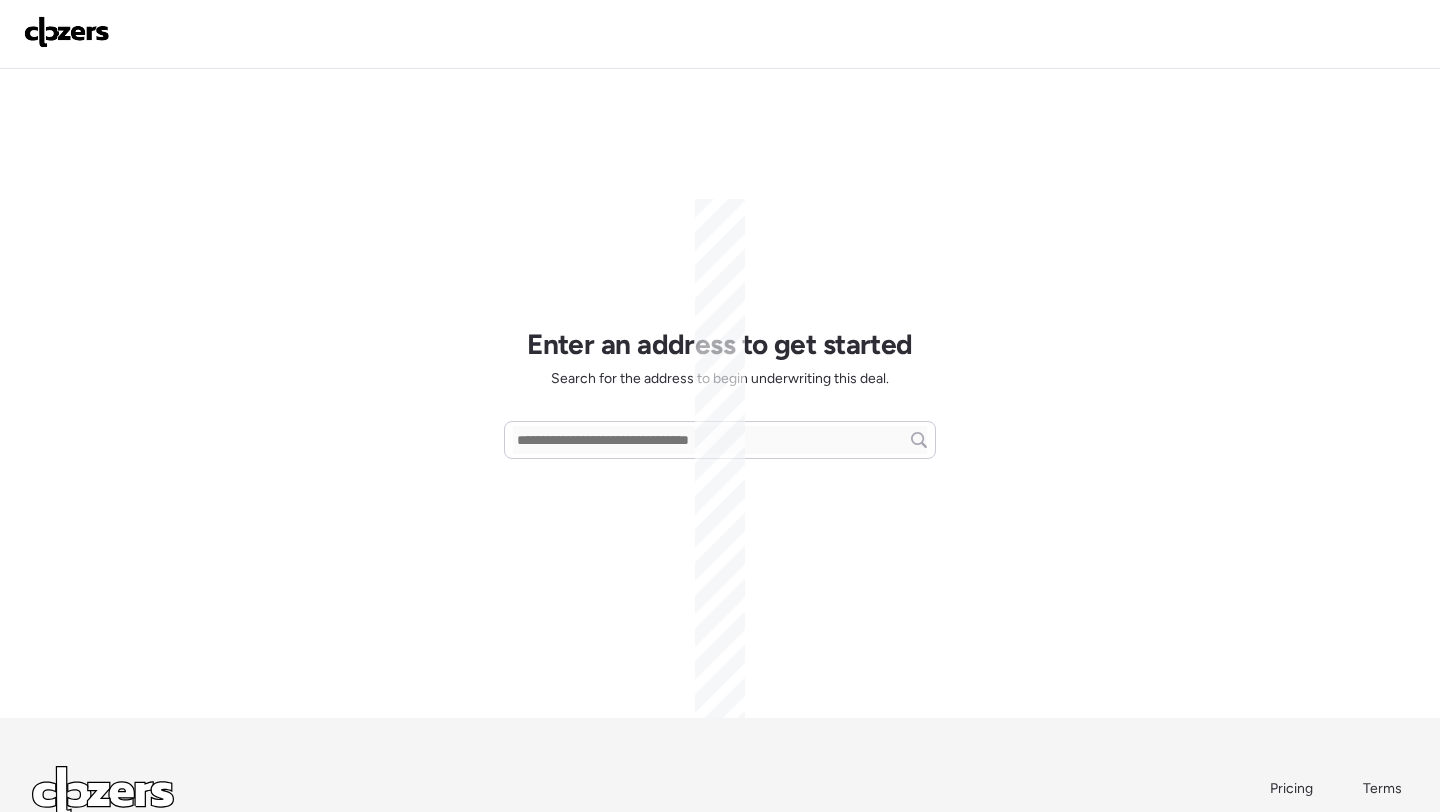 scroll, scrollTop: 0, scrollLeft: 0, axis: both 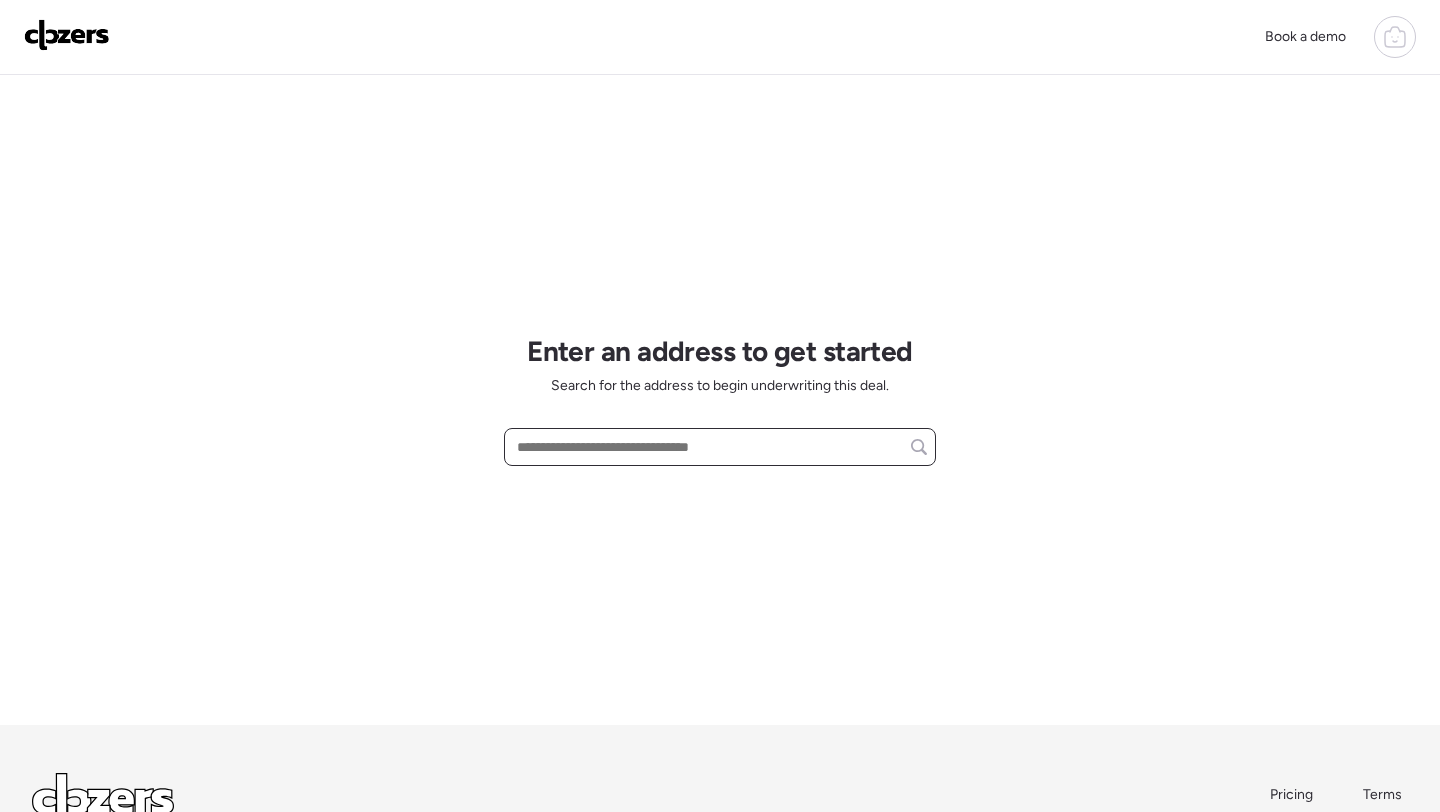 click at bounding box center (720, 447) 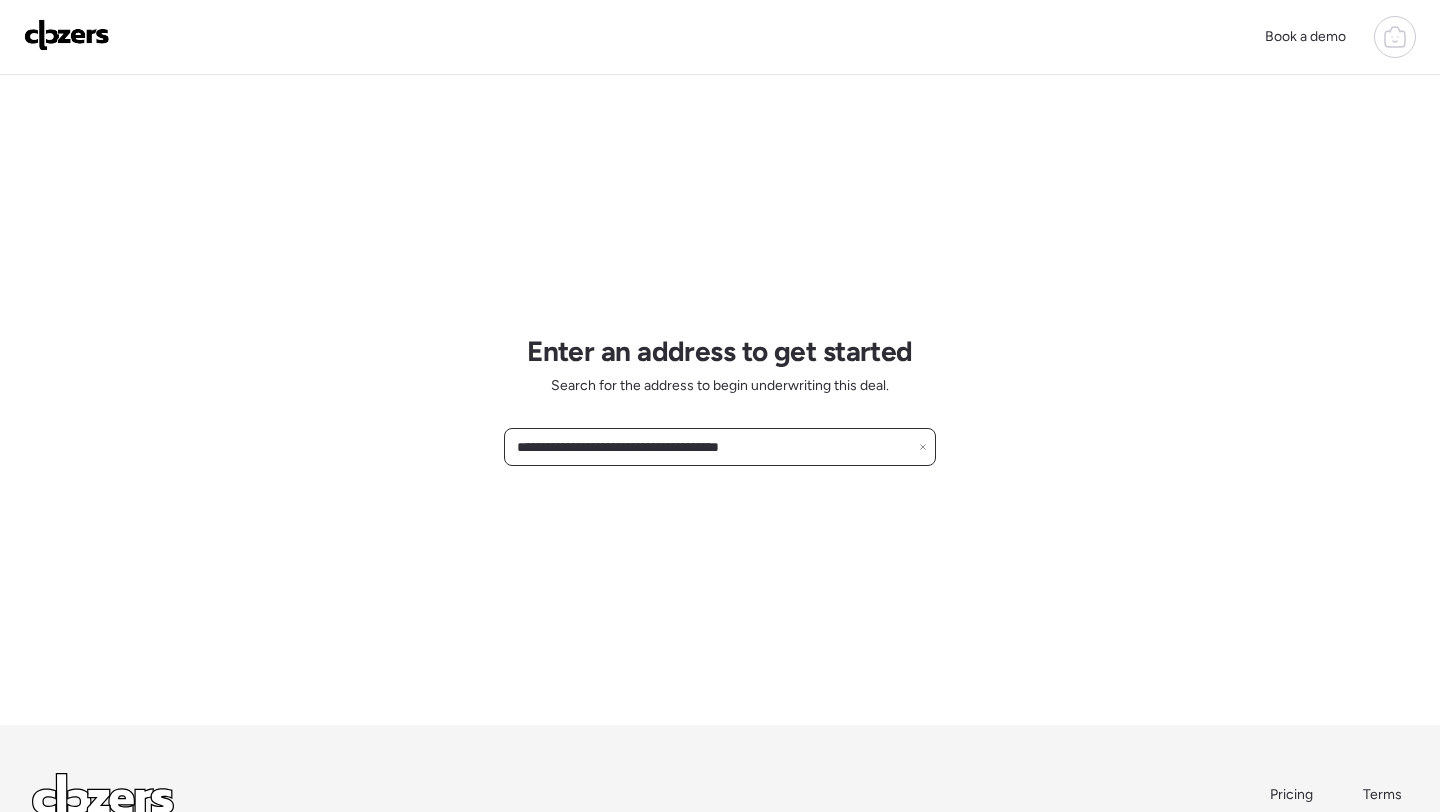 click on "**********" at bounding box center (720, 447) 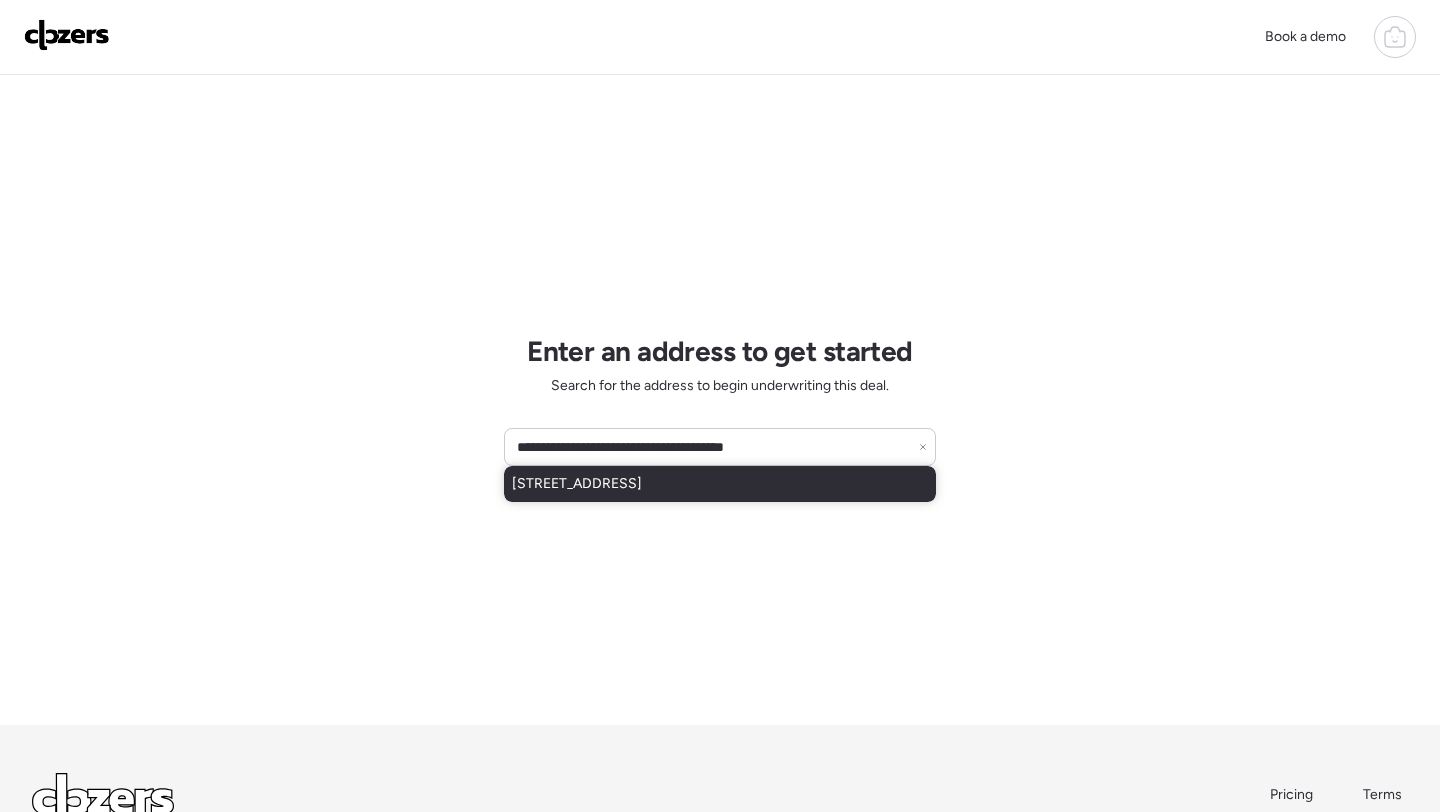 click on "6908 E Loma Land Dr, Scottsdale, AZ, 85257" at bounding box center [577, 484] 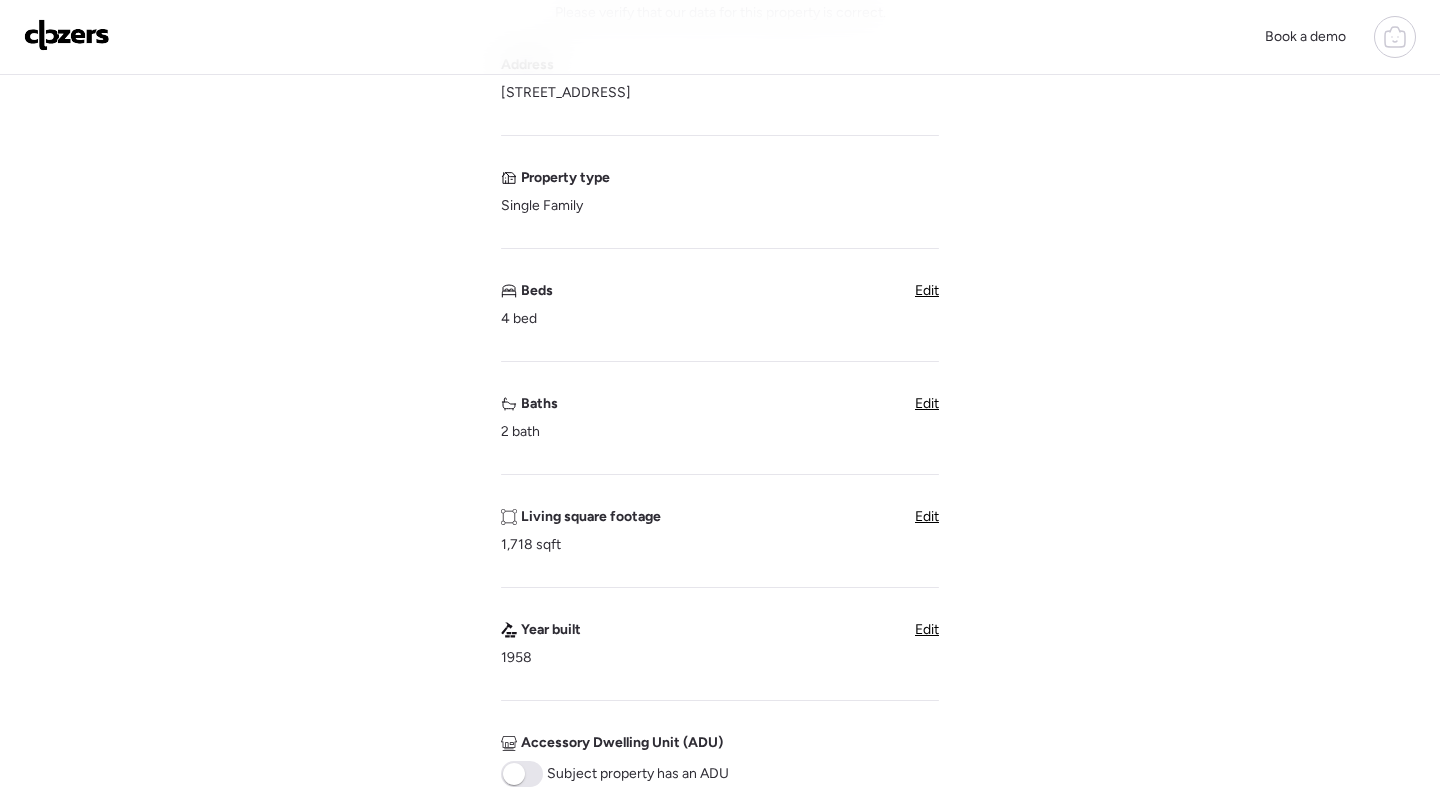 scroll, scrollTop: 339, scrollLeft: 0, axis: vertical 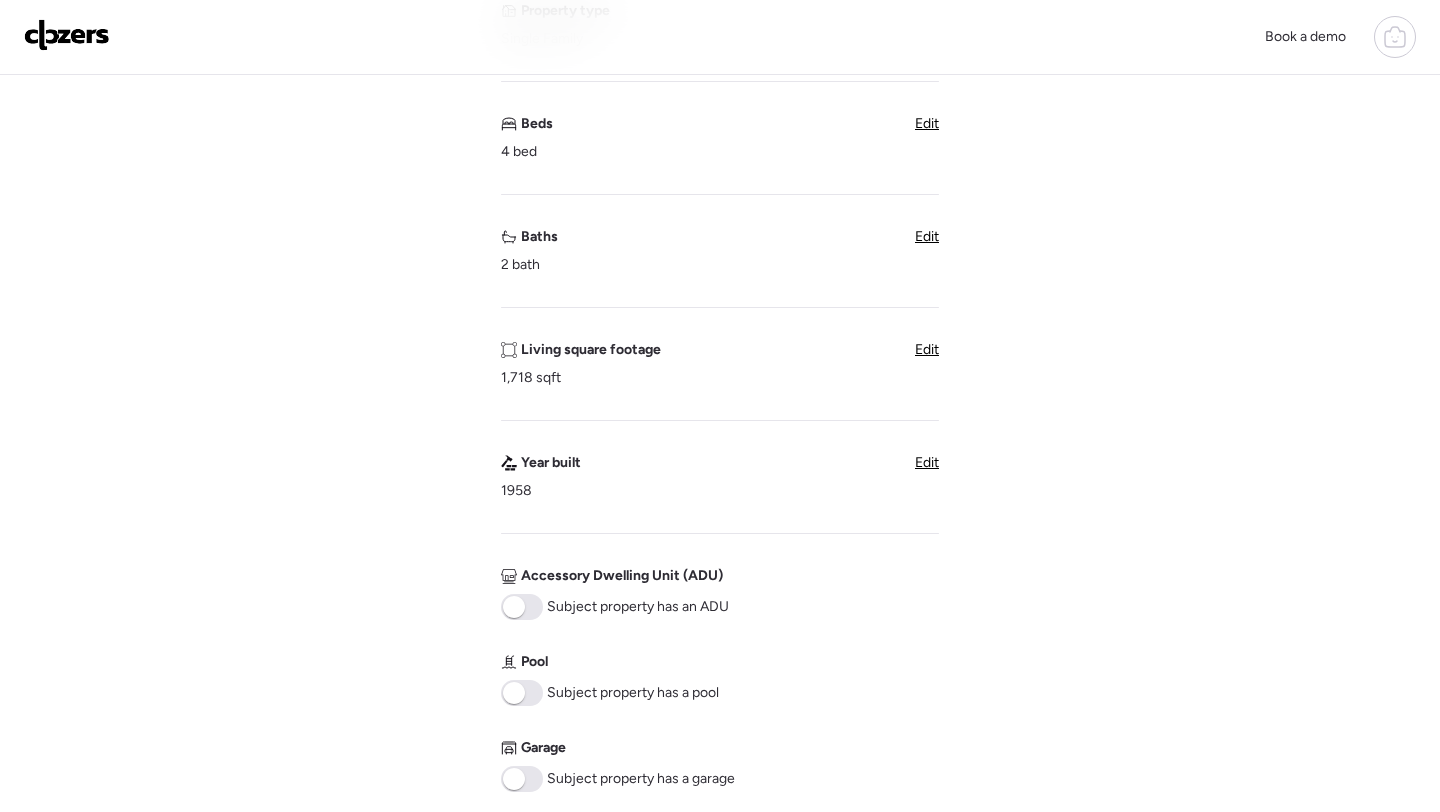 click at bounding box center (67, 35) 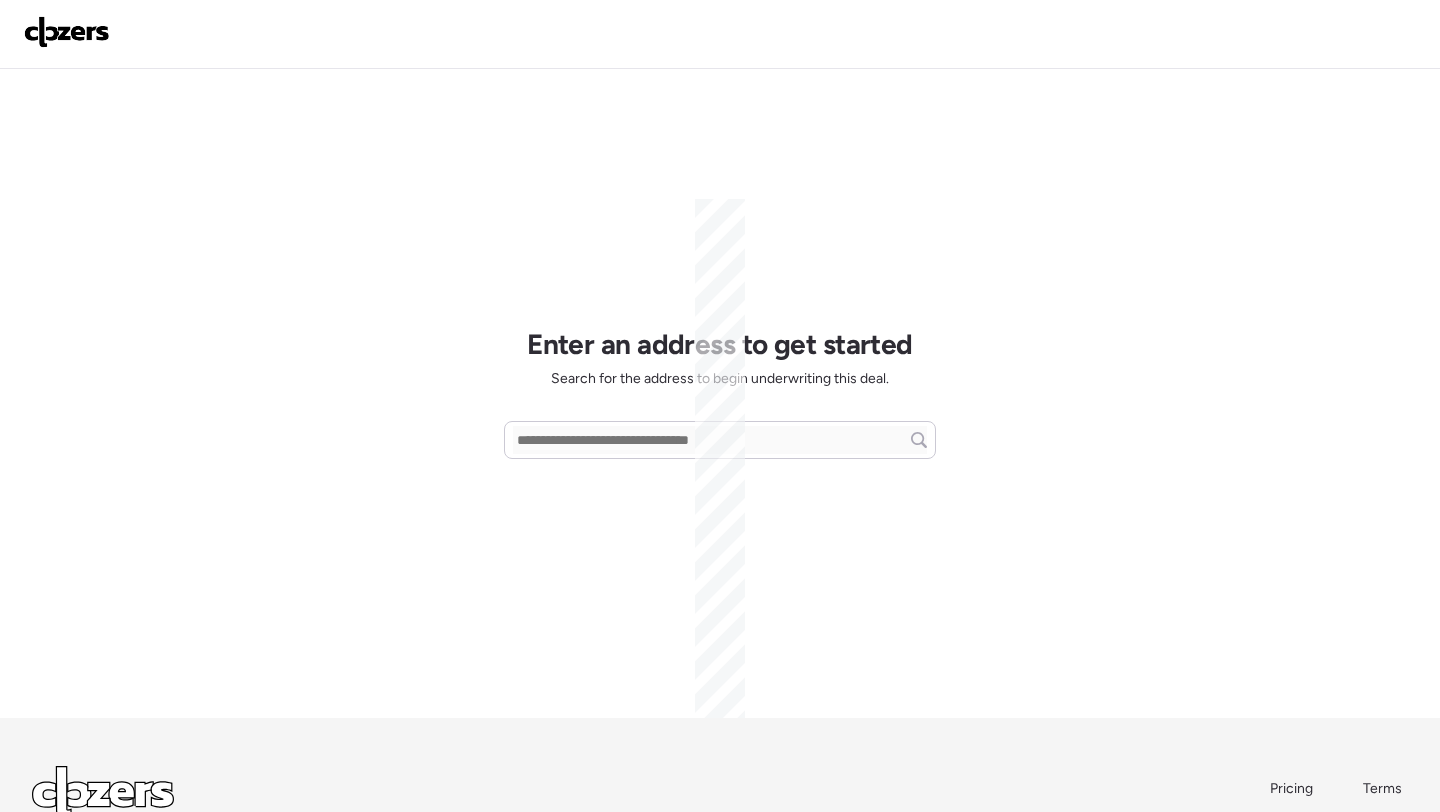 scroll, scrollTop: 0, scrollLeft: 0, axis: both 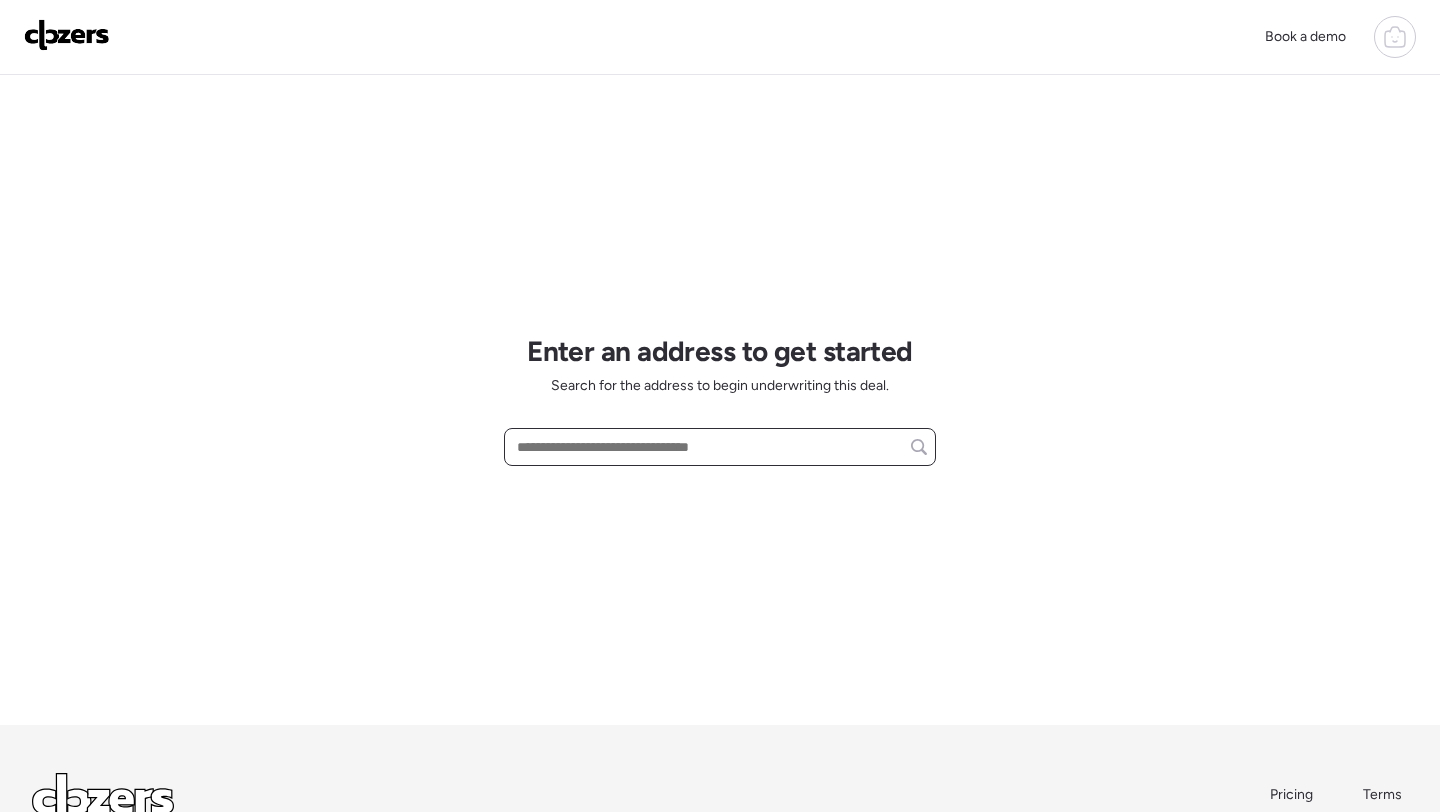 click at bounding box center [720, 447] 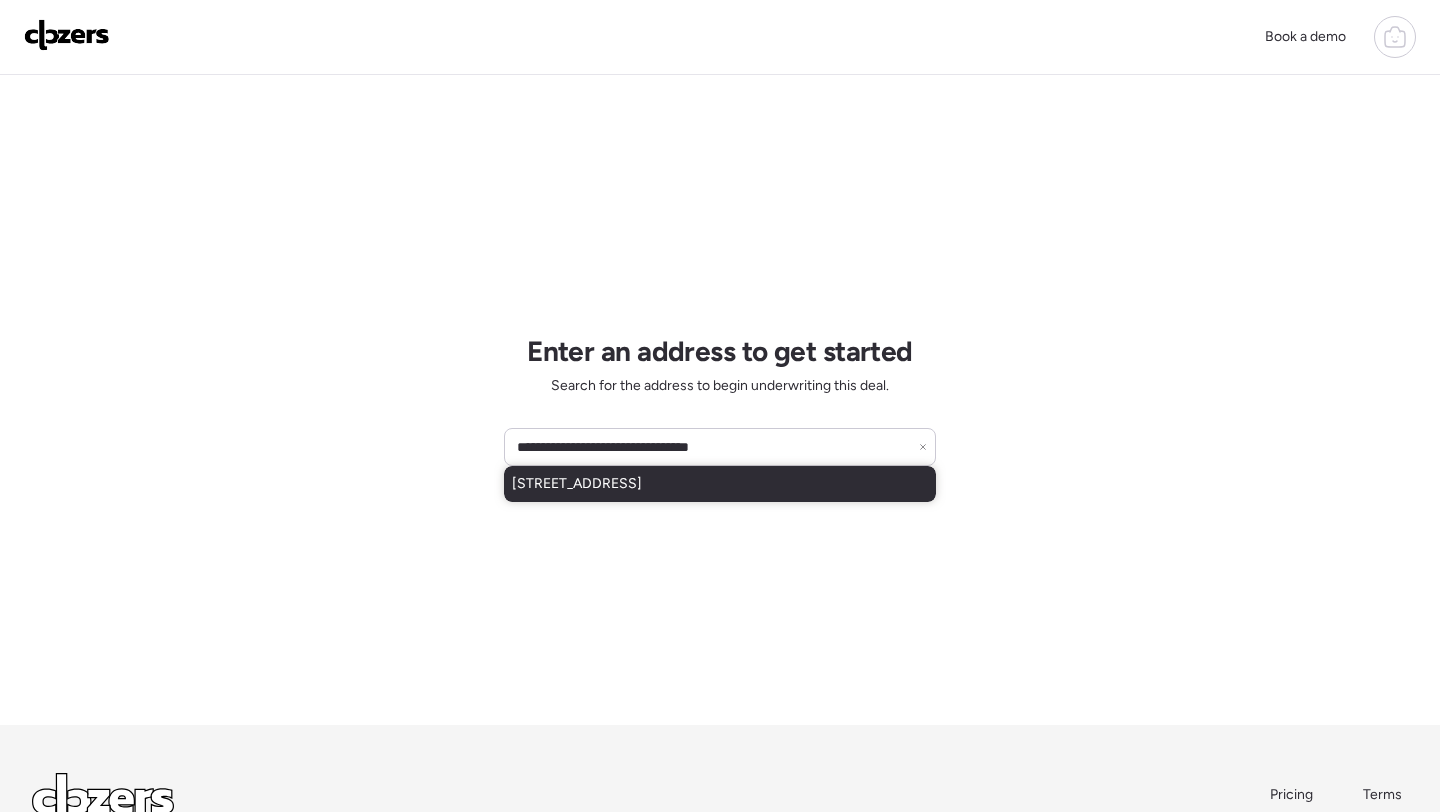 click on "[STREET_ADDRESS]" at bounding box center (577, 484) 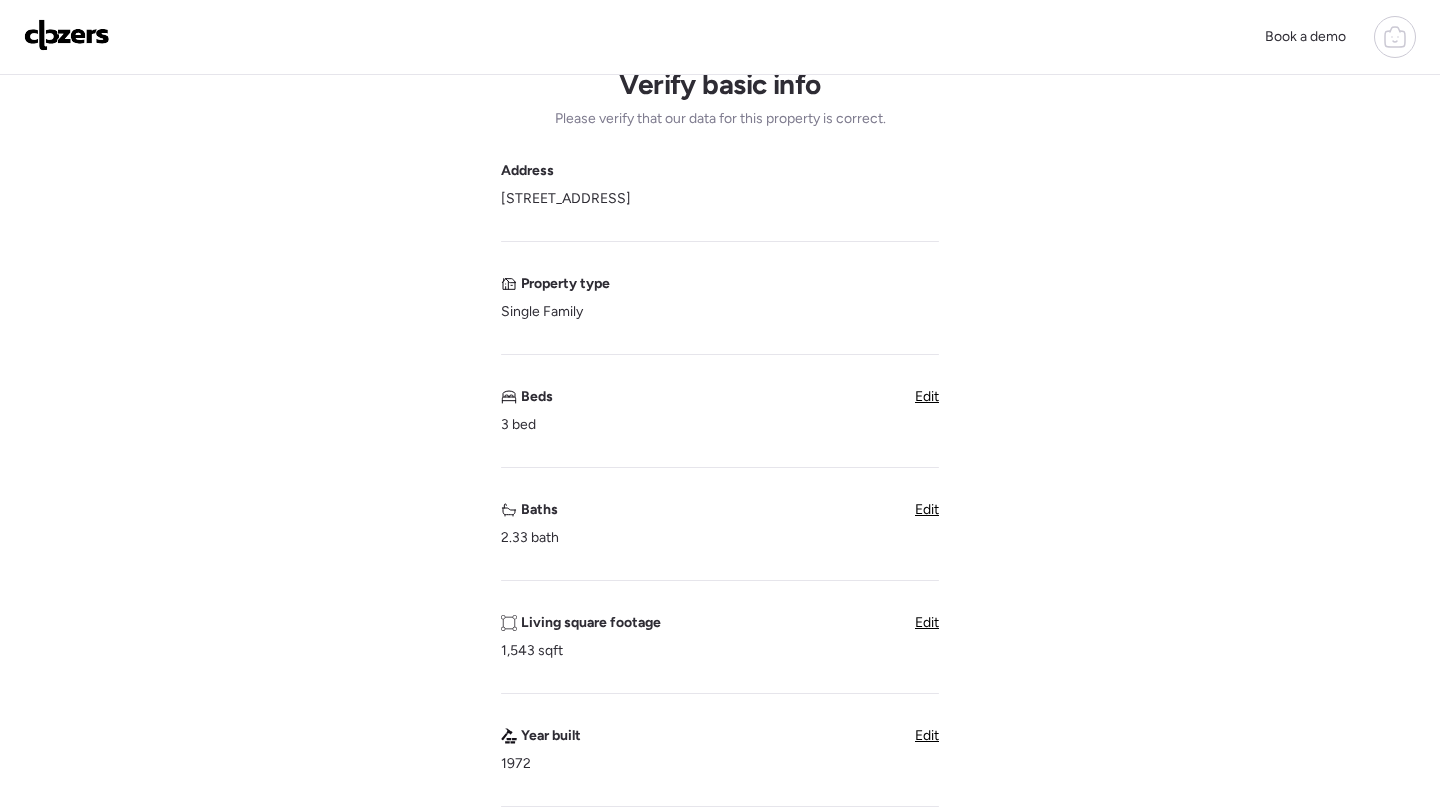 scroll, scrollTop: 126, scrollLeft: 0, axis: vertical 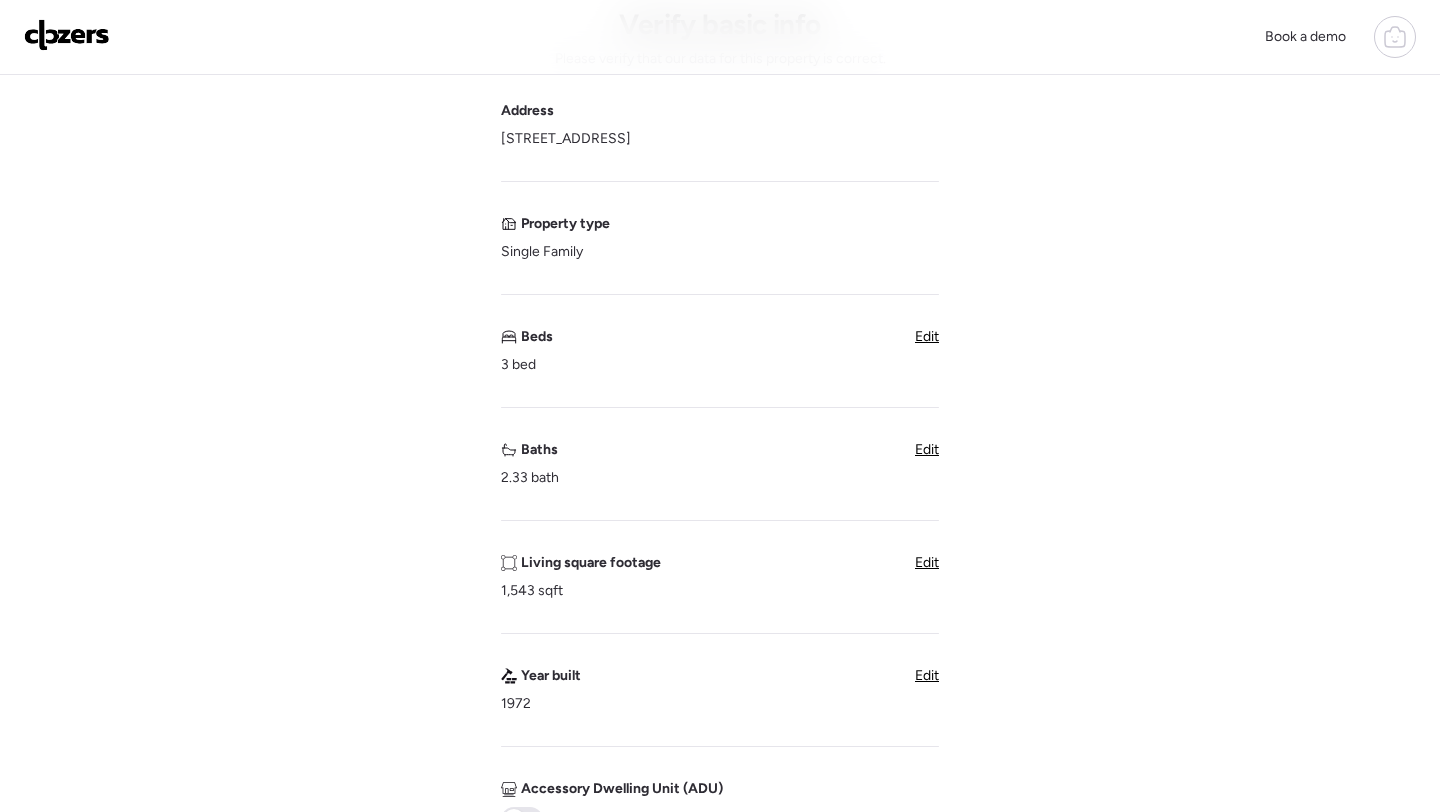 click on "Edit" at bounding box center (927, 449) 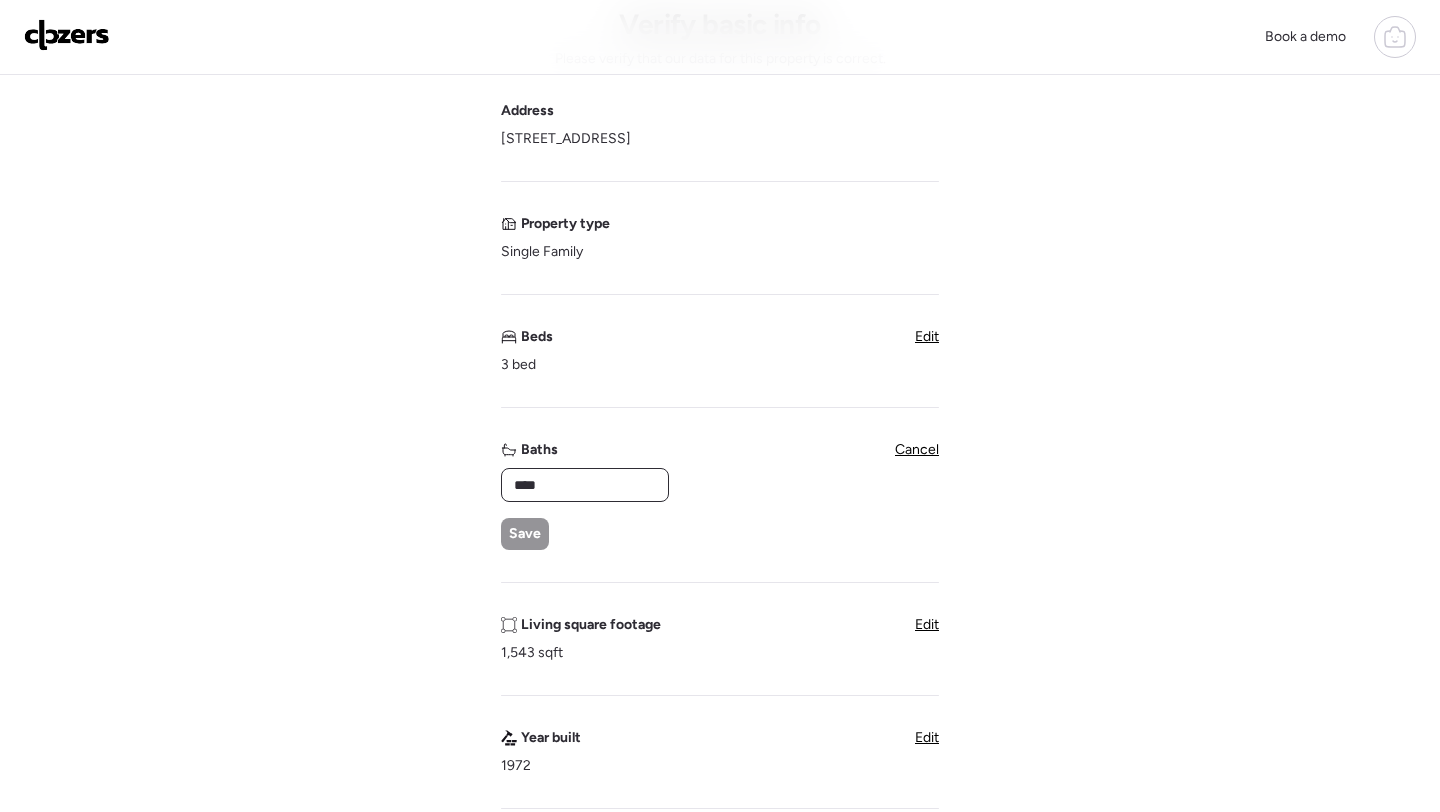 click on "****" at bounding box center [585, 485] 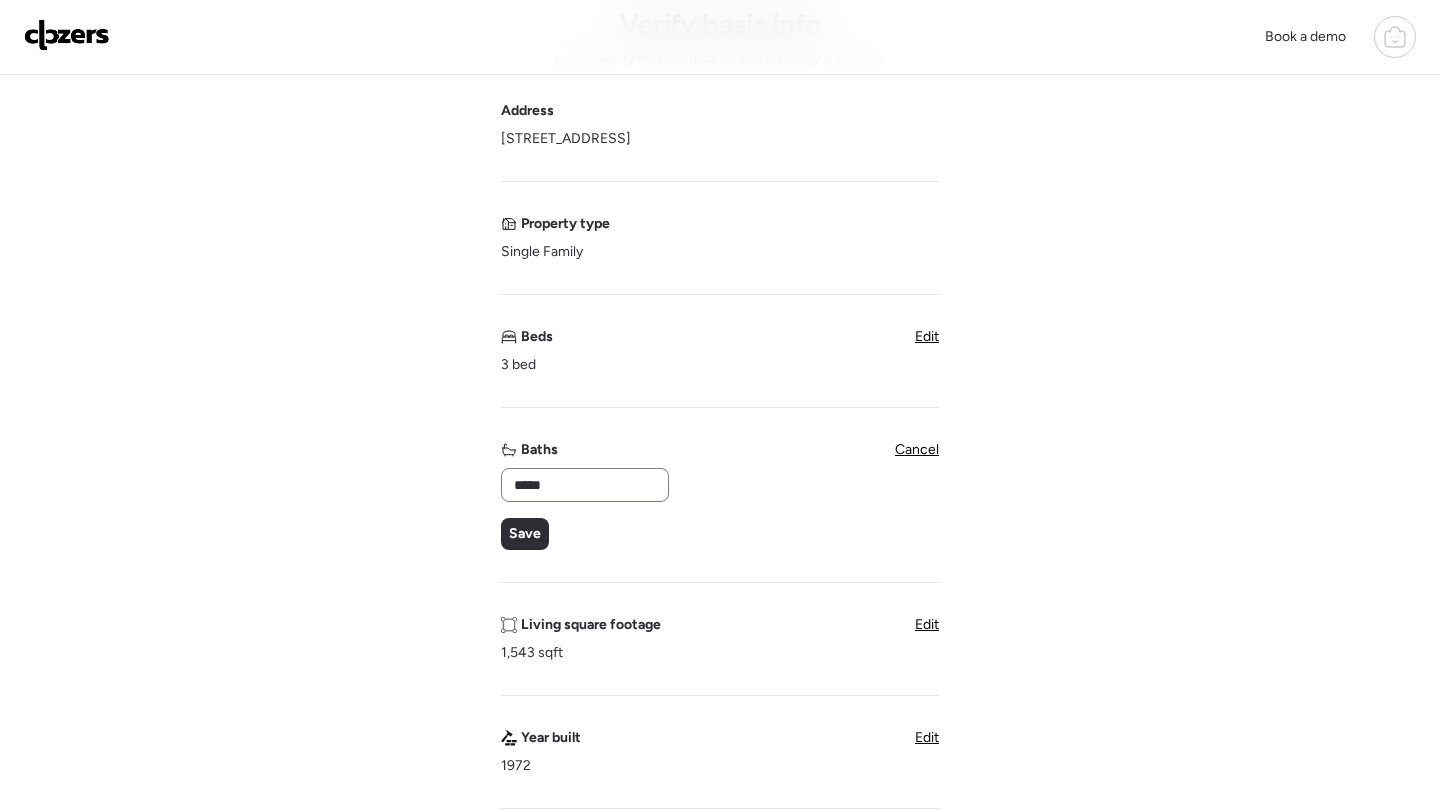 click on "*****" at bounding box center (585, 485) 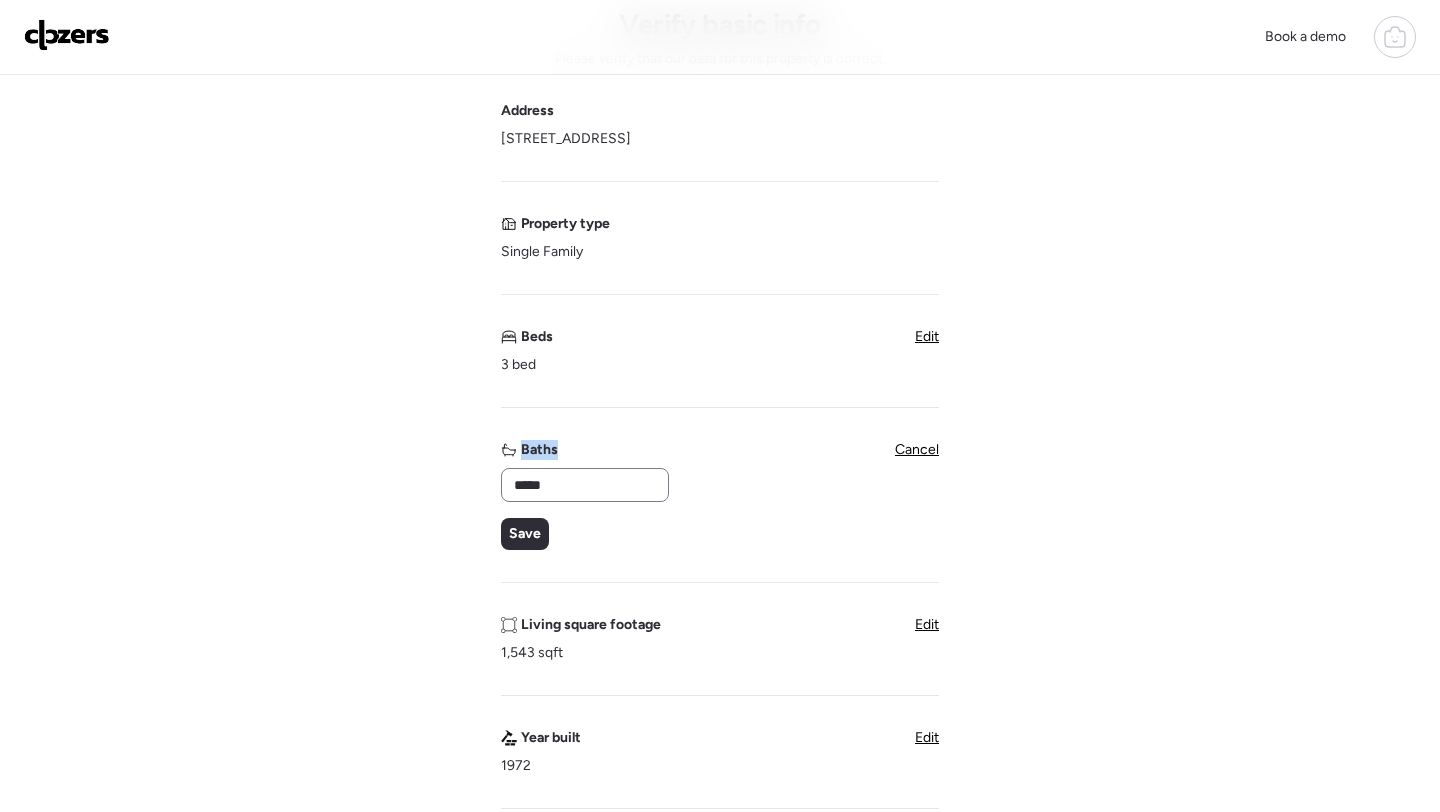click on "*****" at bounding box center (585, 485) 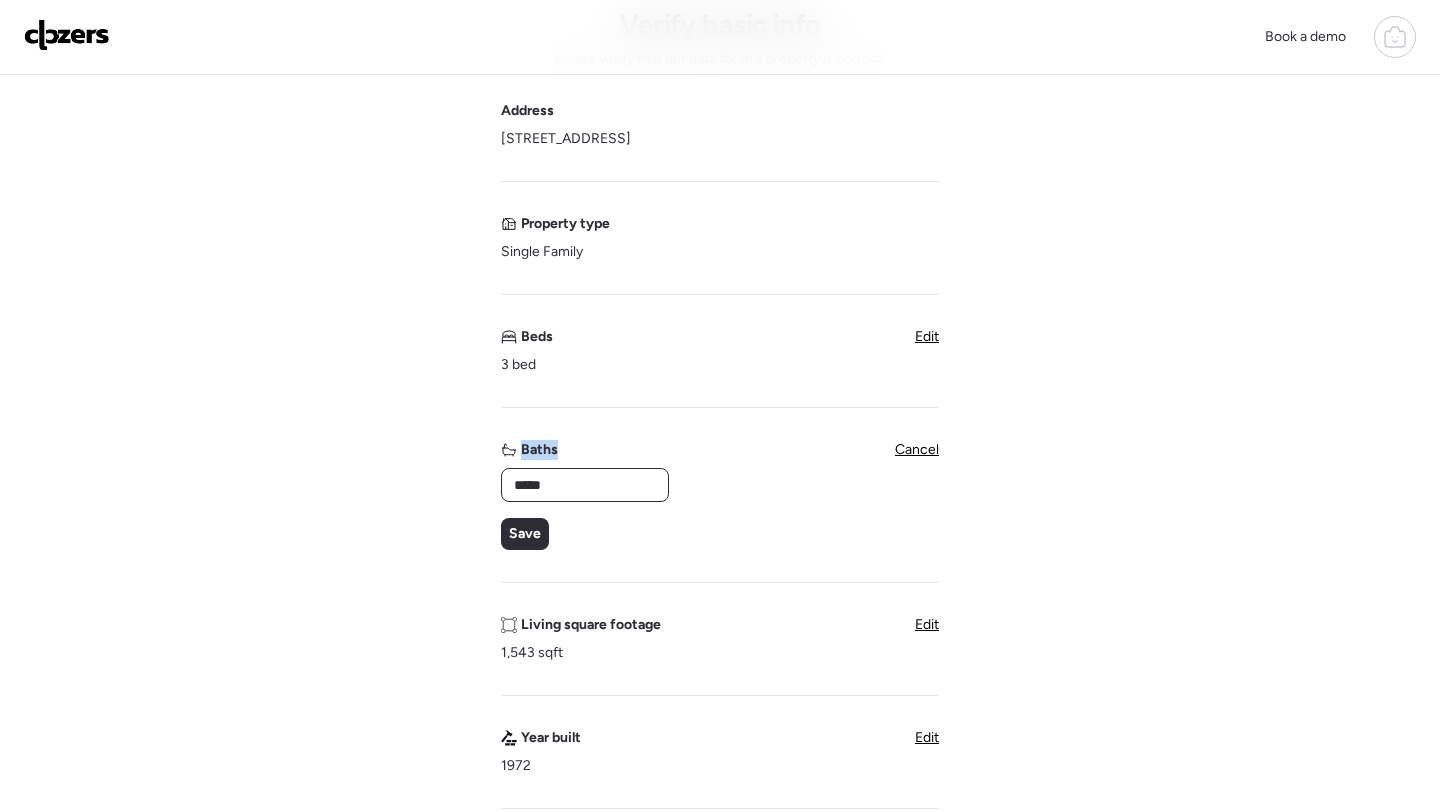 click on "*****" at bounding box center (585, 485) 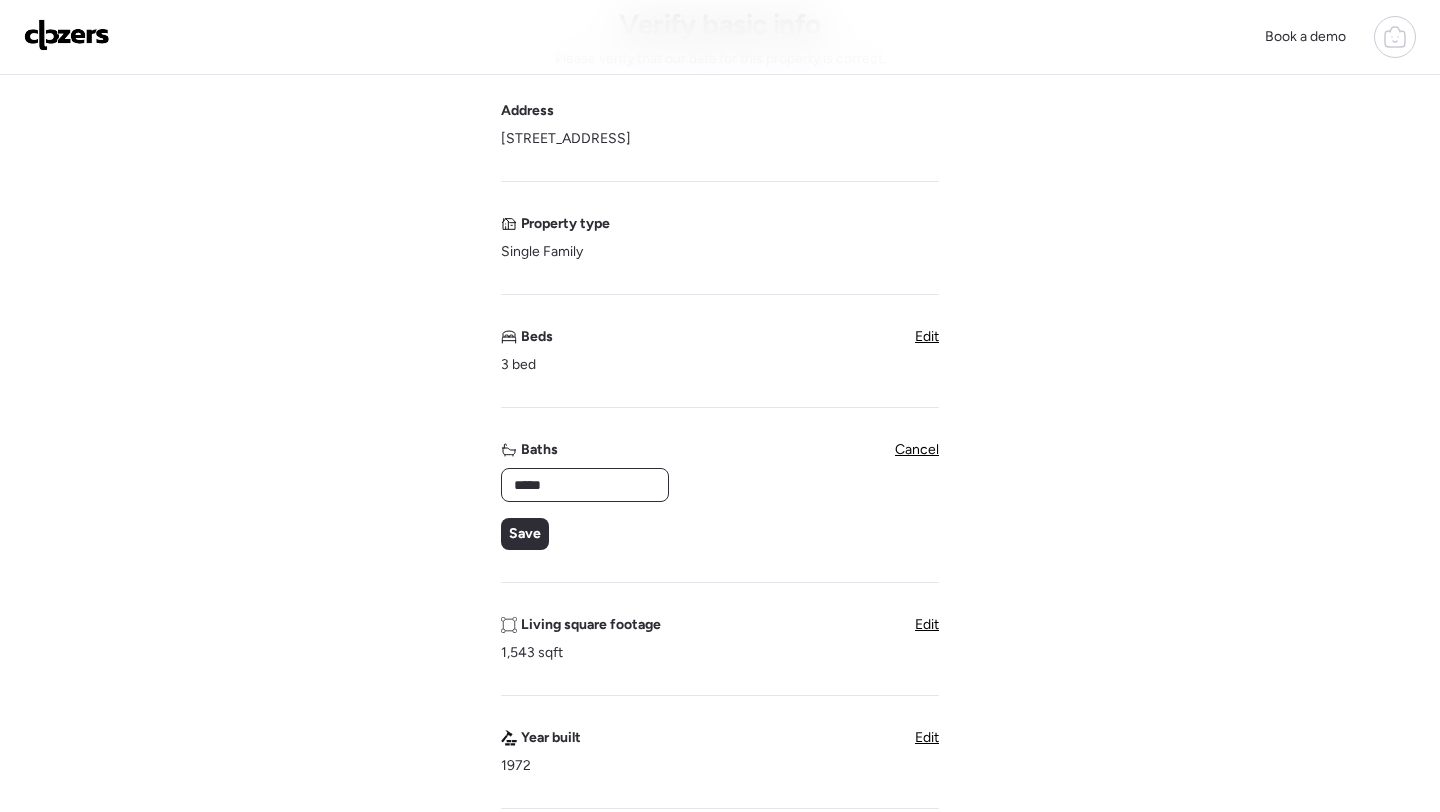 click on "*****" at bounding box center (585, 485) 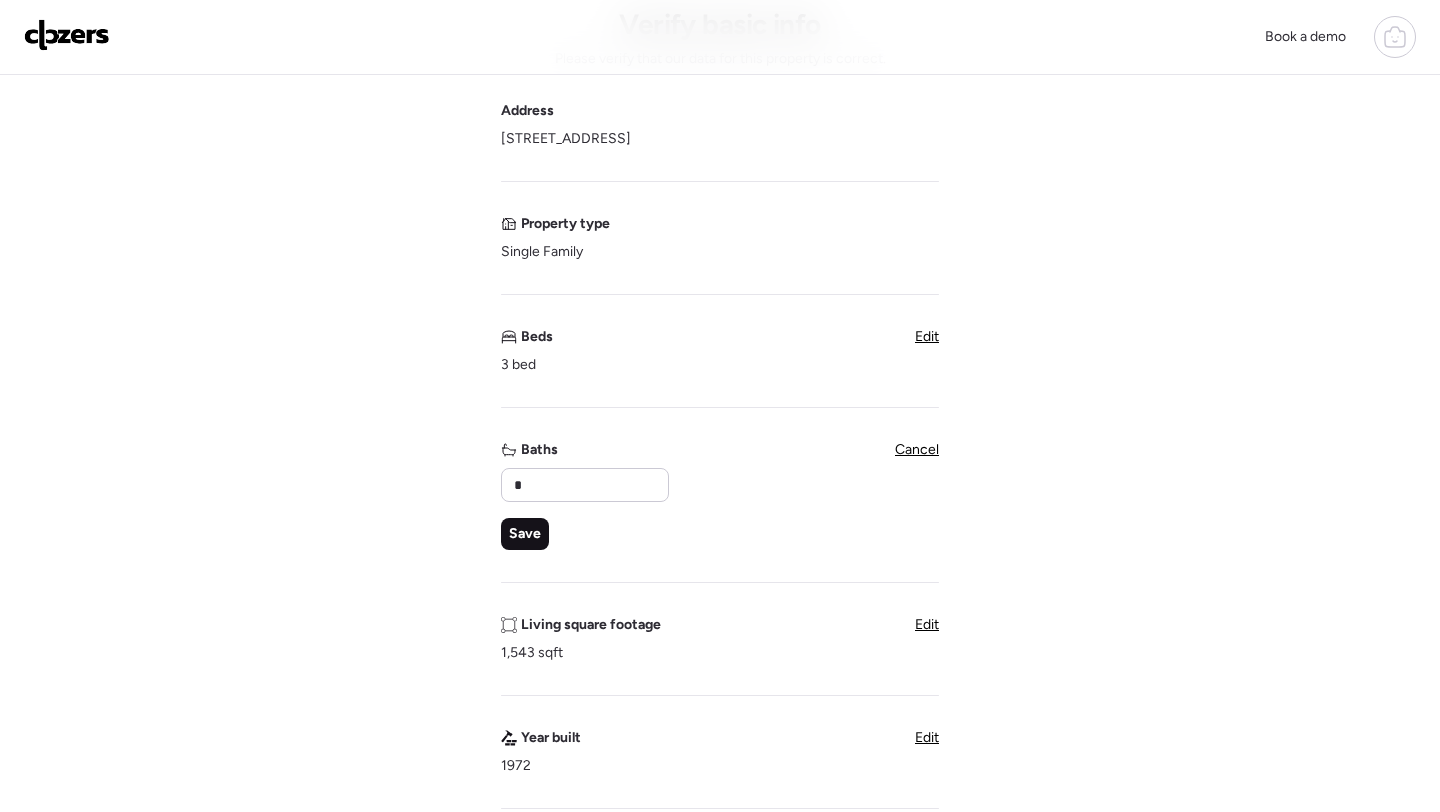 click on "Save" at bounding box center [525, 534] 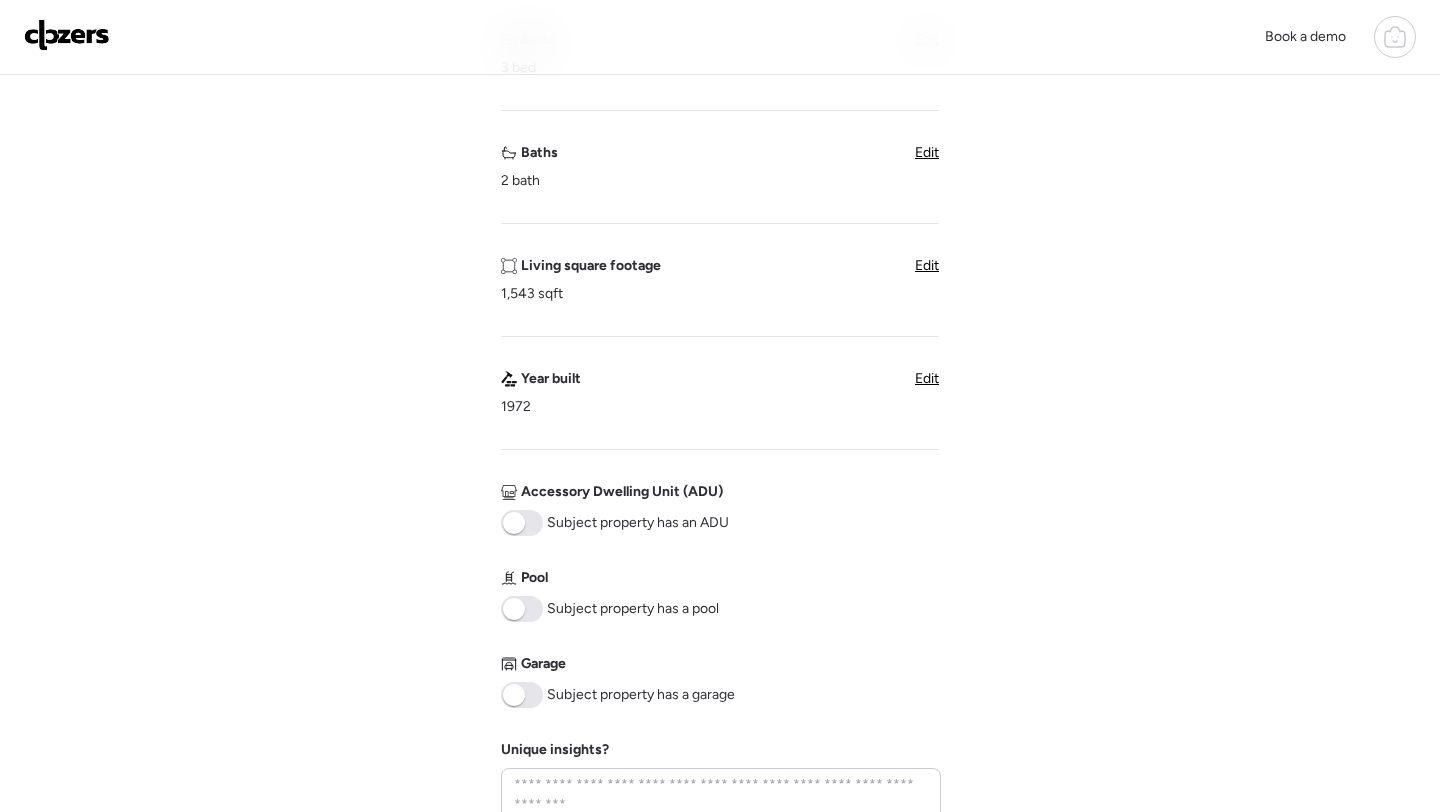 scroll, scrollTop: 597, scrollLeft: 0, axis: vertical 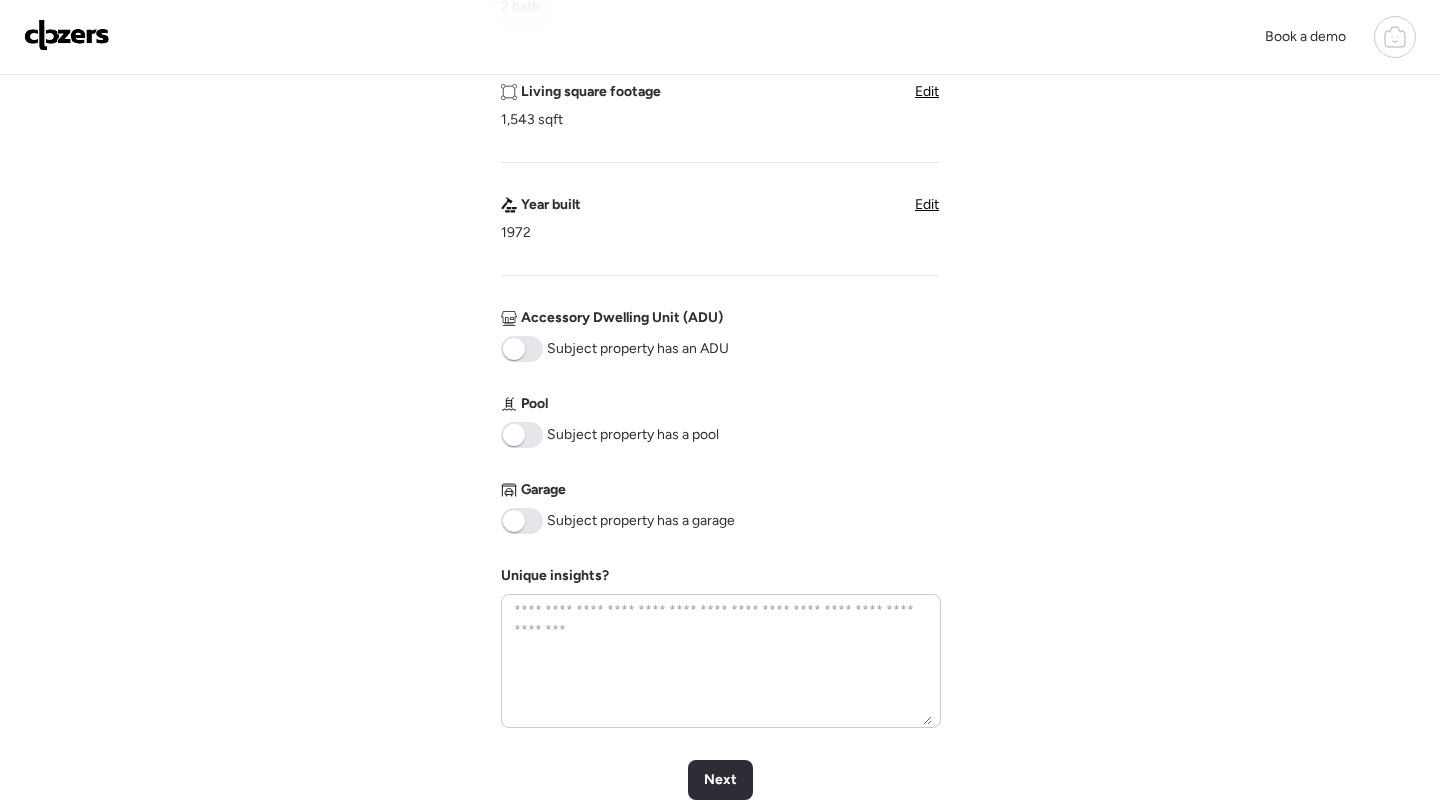 click at bounding box center (514, 435) 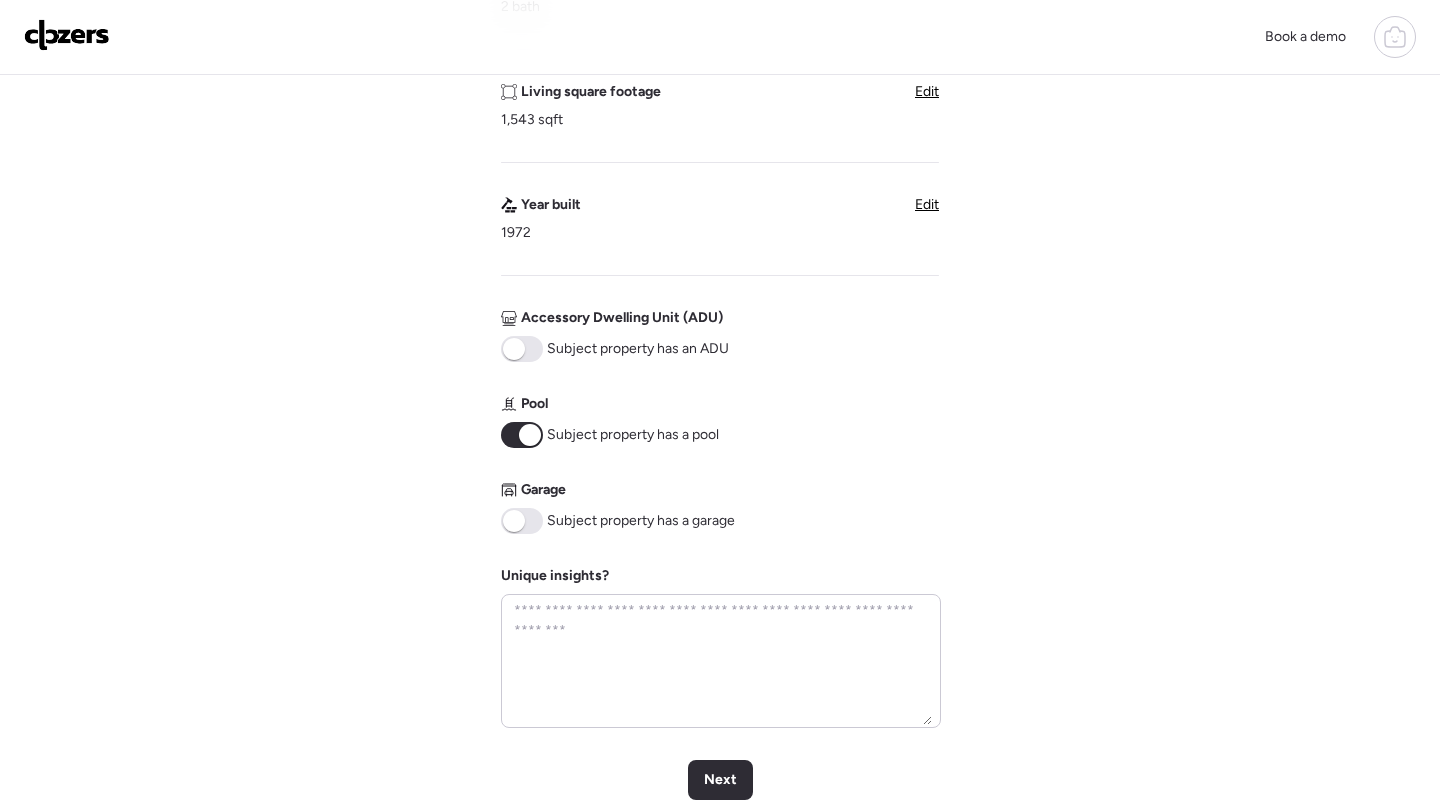 click at bounding box center [522, 521] 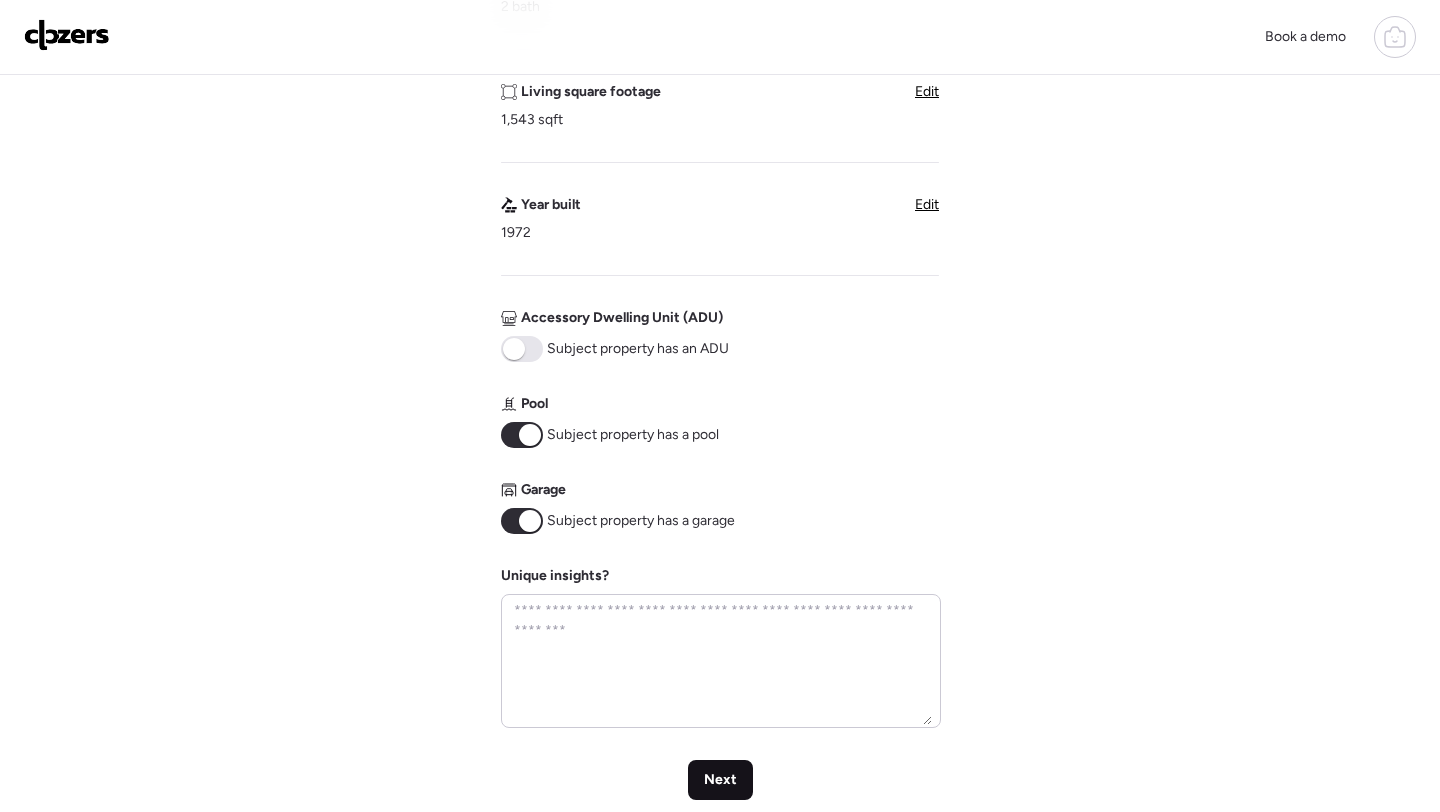 click on "Next" at bounding box center [720, 780] 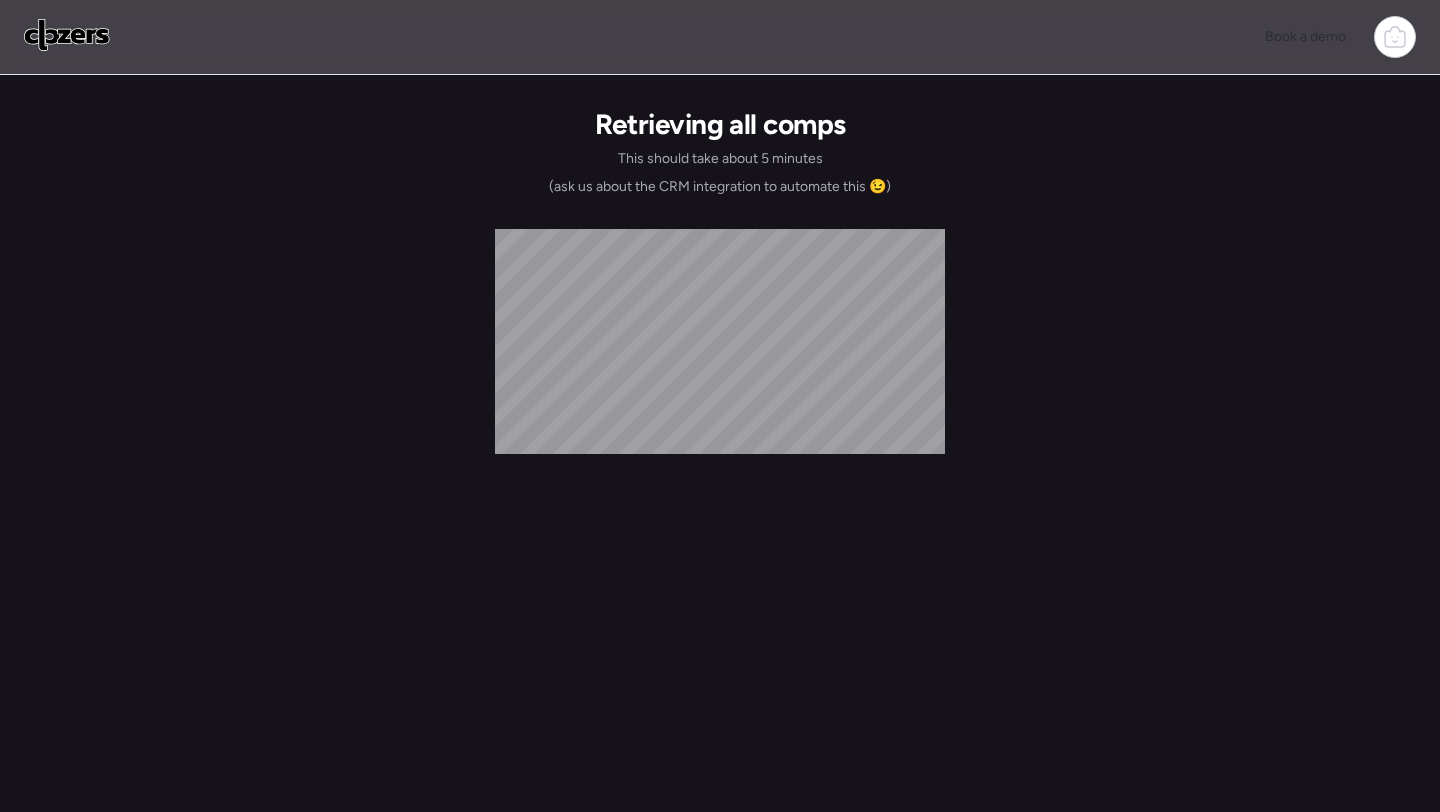 scroll, scrollTop: 0, scrollLeft: 0, axis: both 